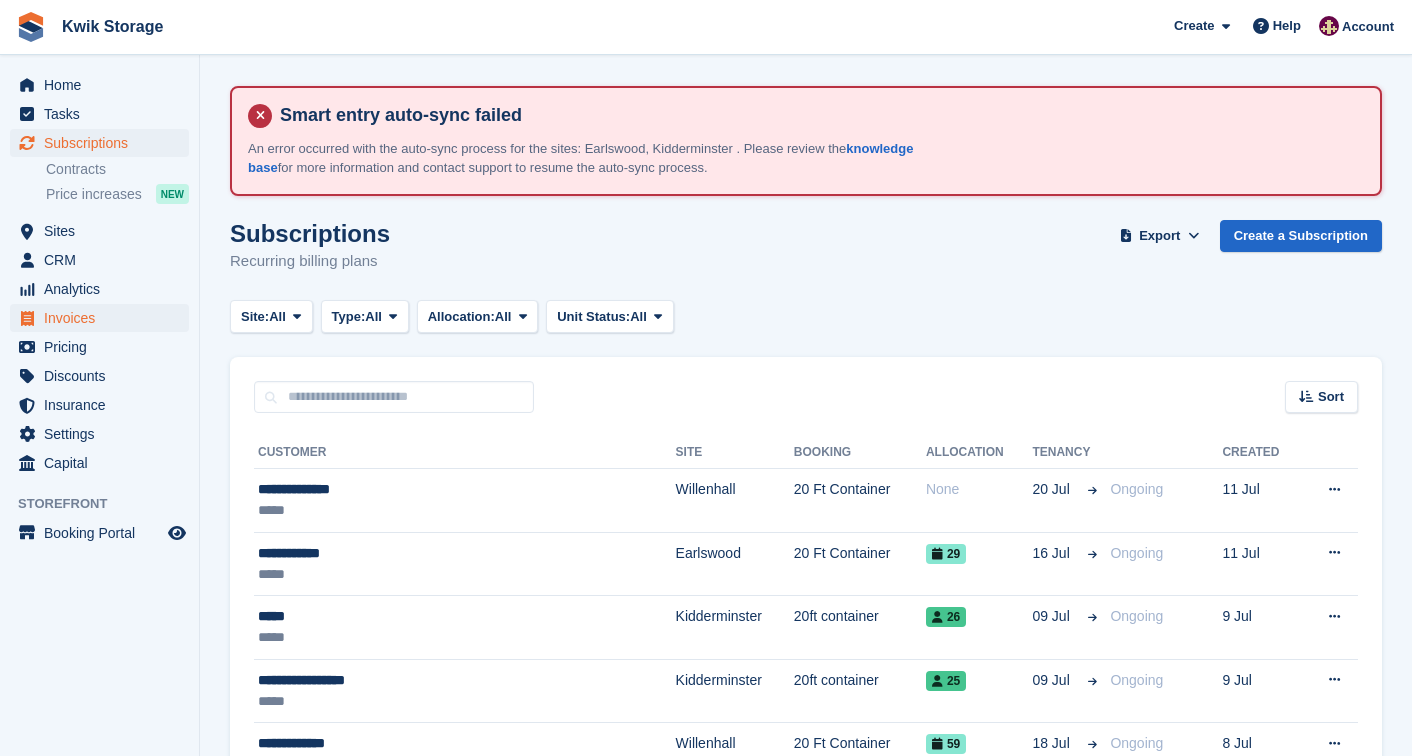 scroll, scrollTop: 0, scrollLeft: 0, axis: both 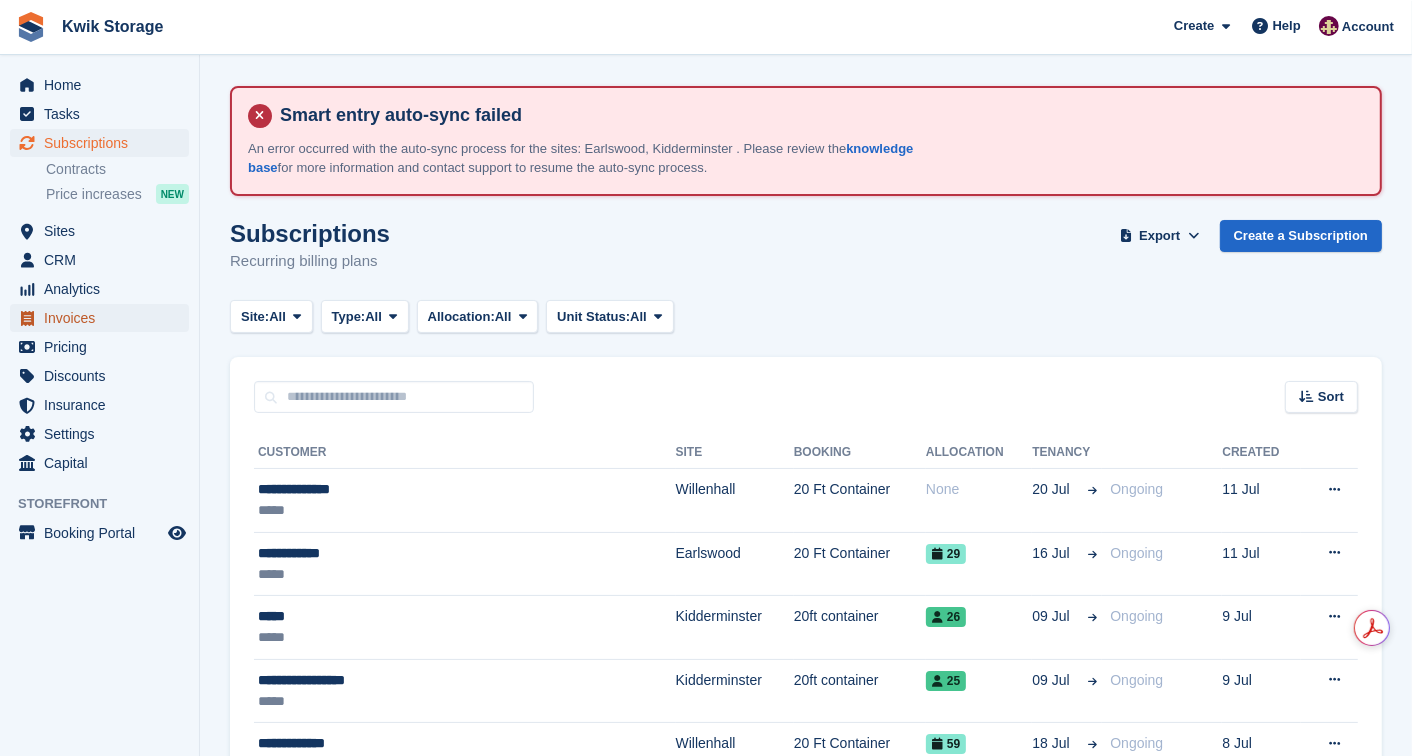 click on "Invoices" at bounding box center [104, 318] 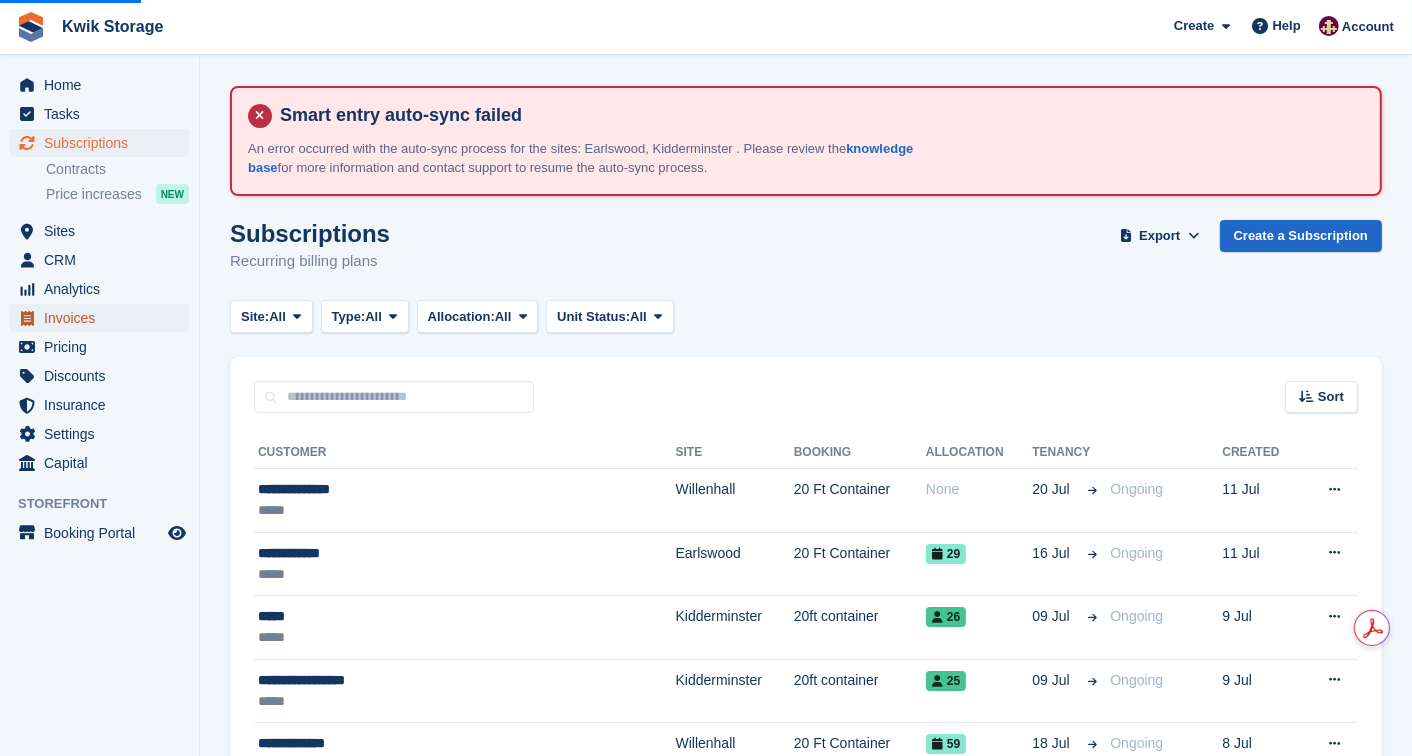 click on "Invoices" at bounding box center (104, 318) 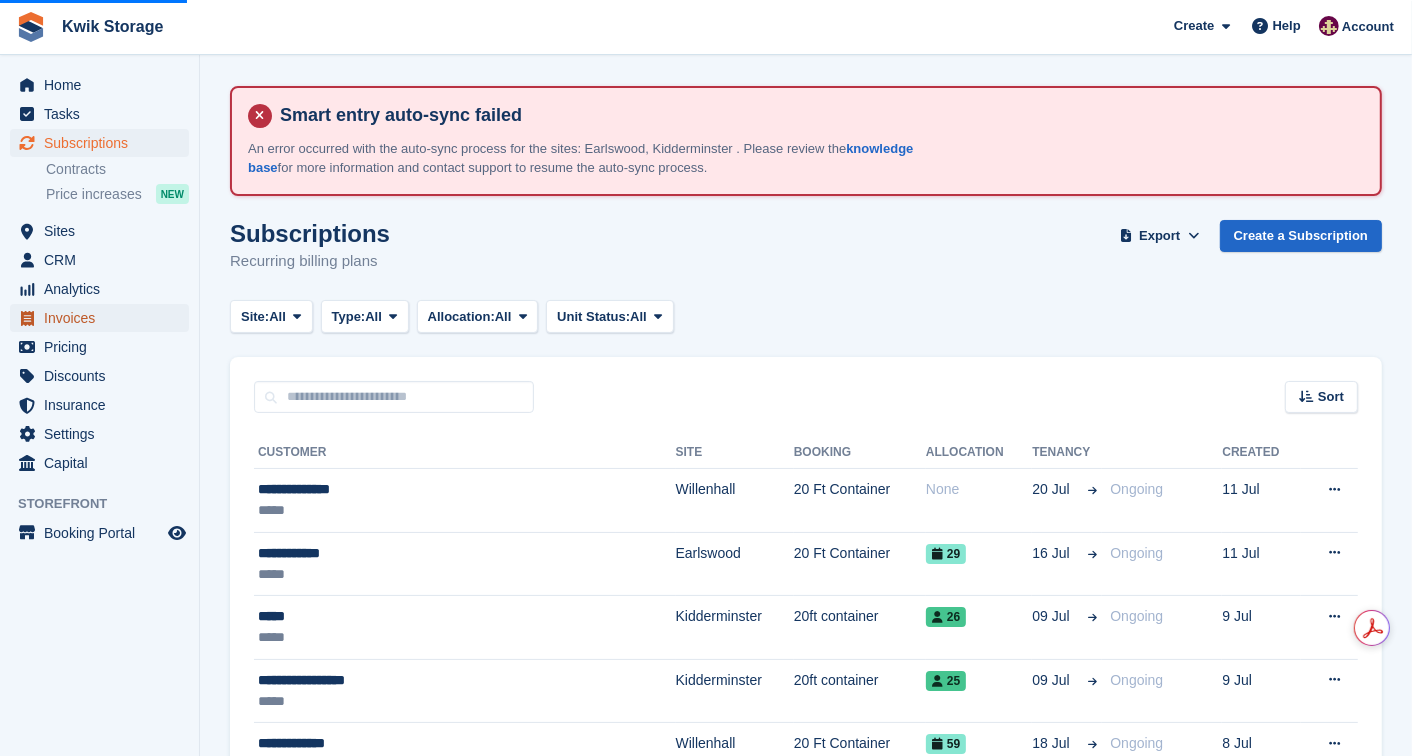 click on "Invoices" at bounding box center [104, 318] 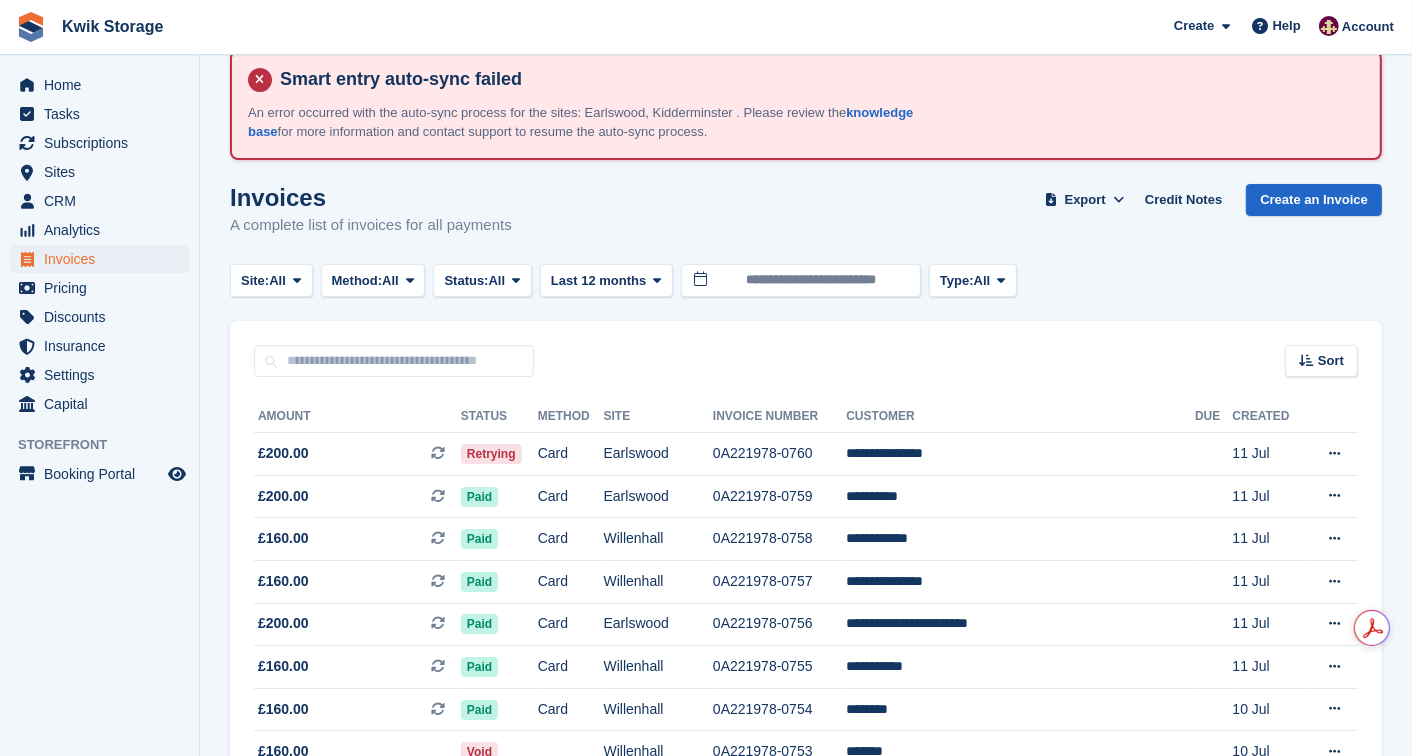 scroll, scrollTop: 0, scrollLeft: 0, axis: both 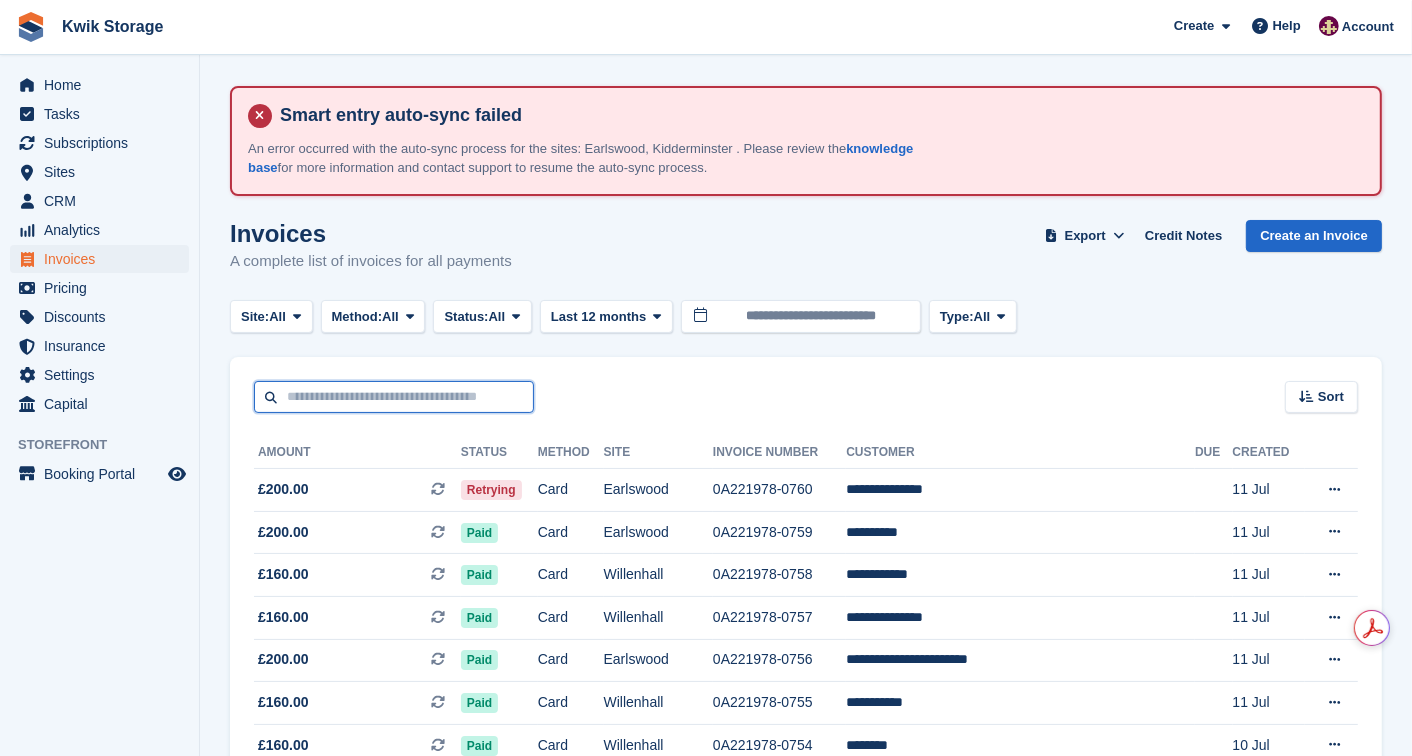 click at bounding box center [394, 397] 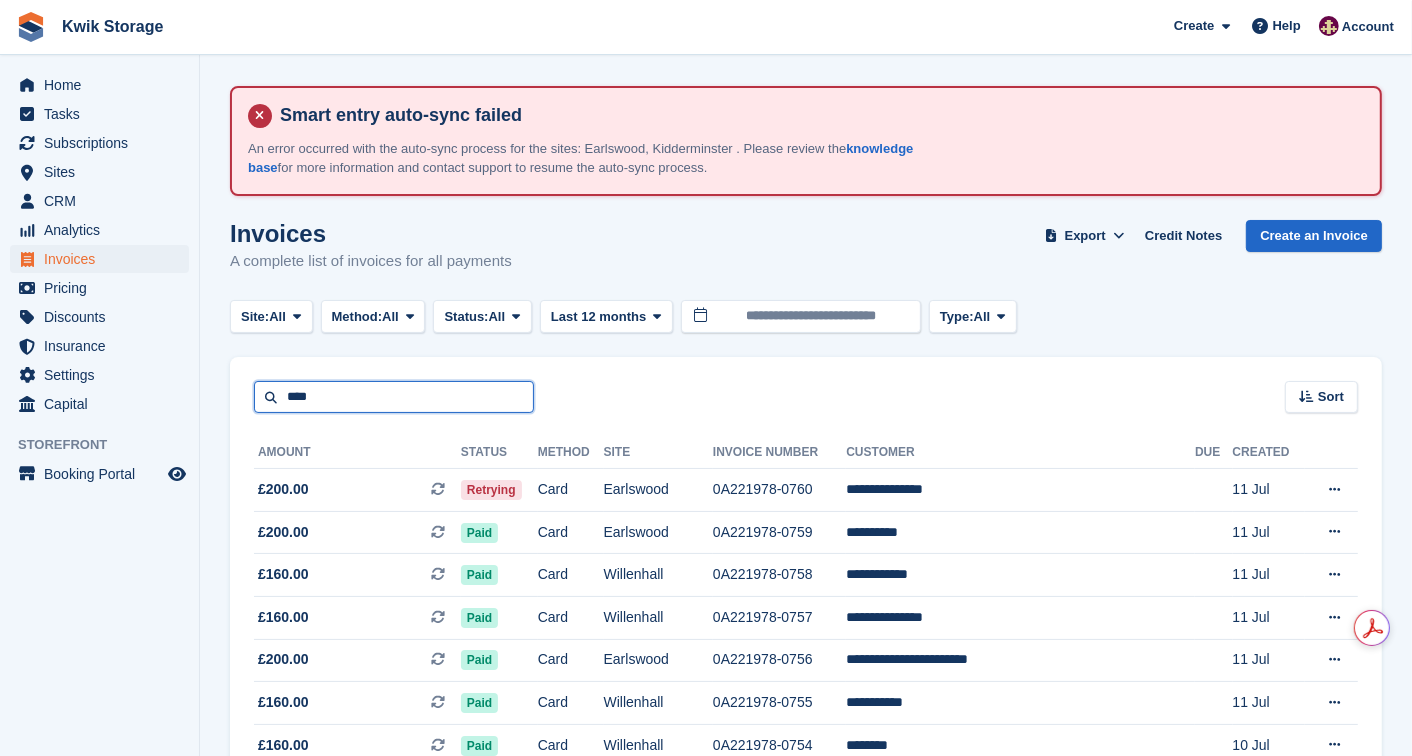 type on "****" 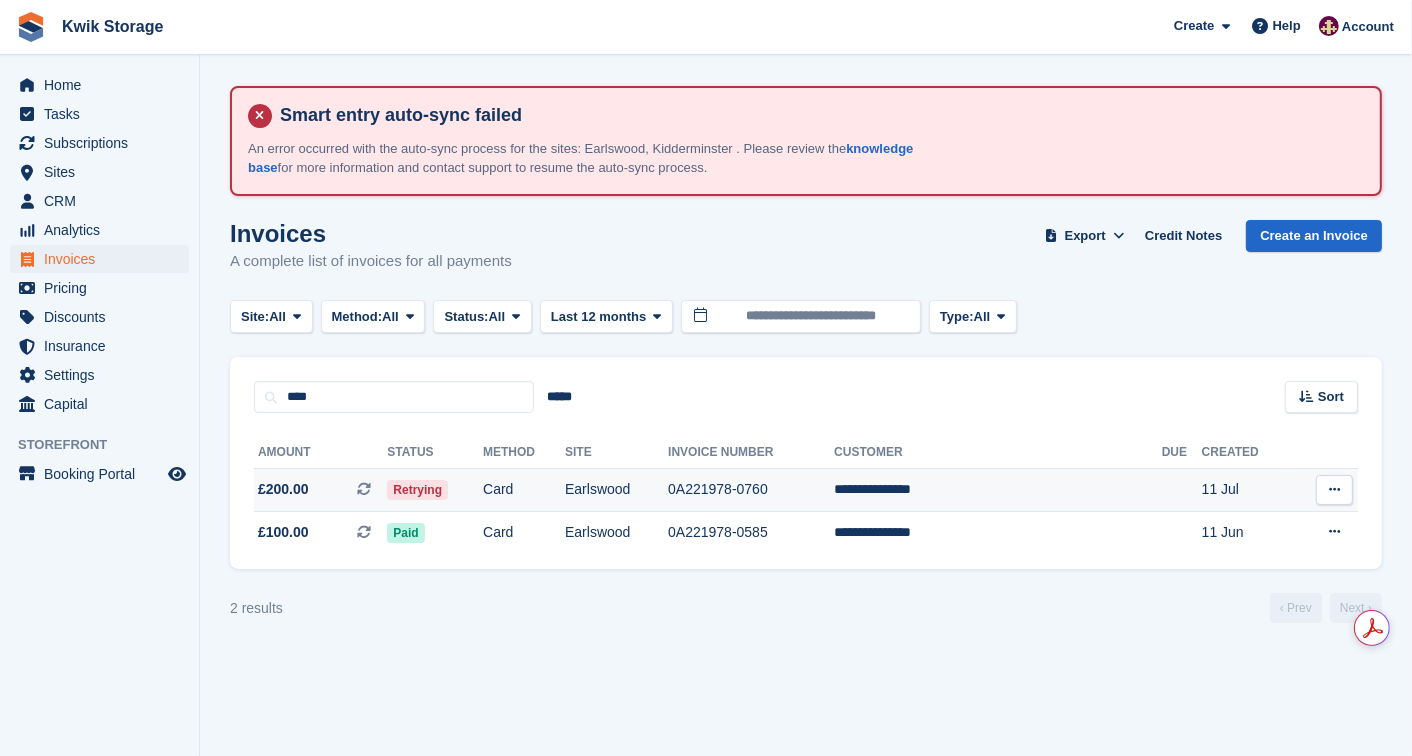click on "Retrying" at bounding box center [435, 490] 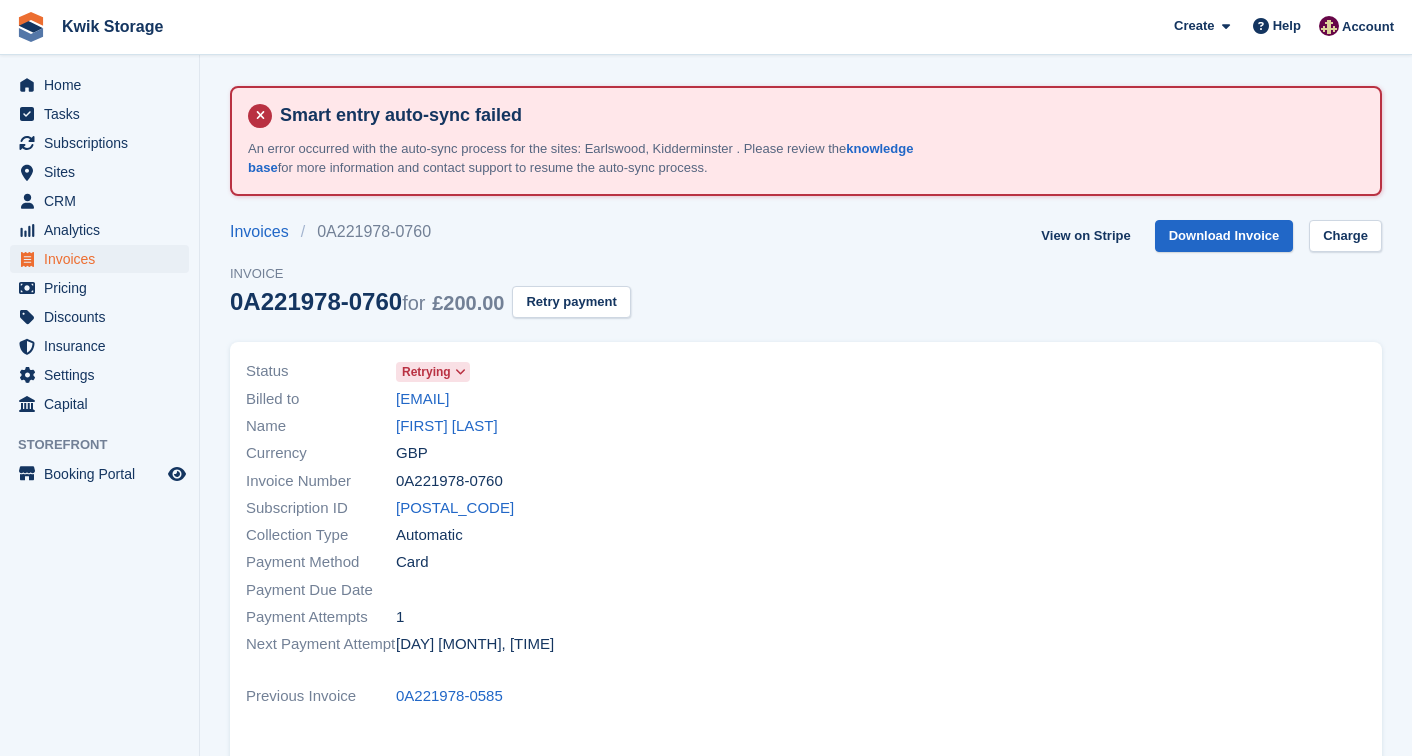 scroll, scrollTop: 0, scrollLeft: 0, axis: both 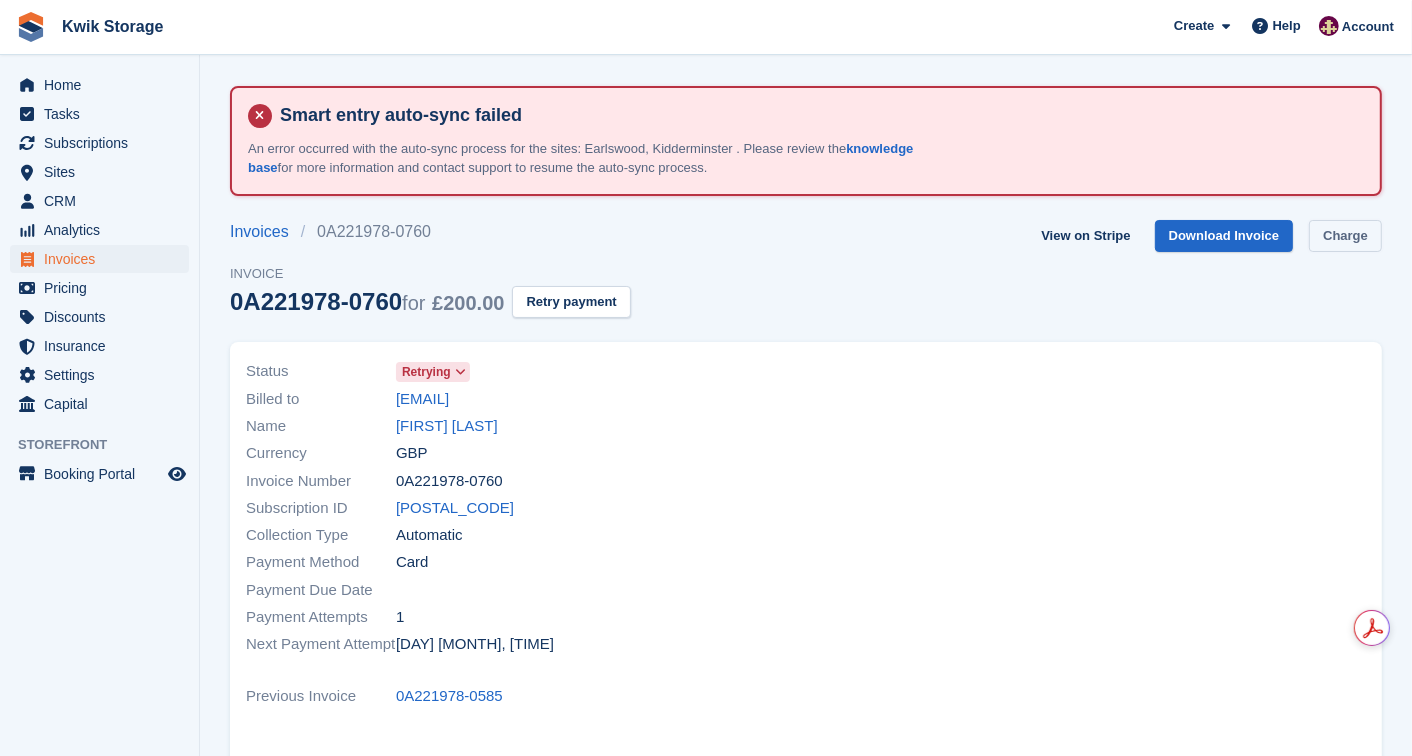 click on "Charge" at bounding box center [1345, 236] 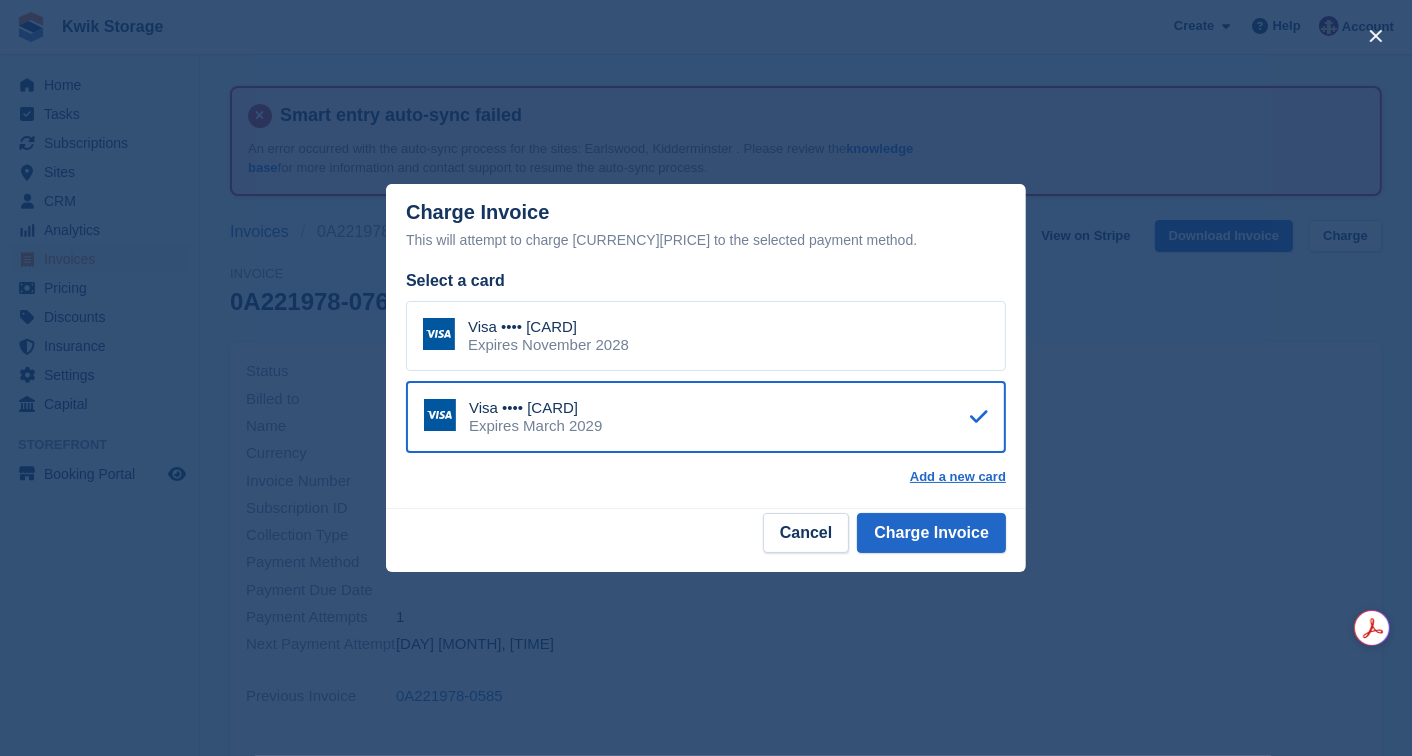 click on "Visa •••• [CARD]
Expires [MONTH] [YEAR]" at bounding box center [706, 336] 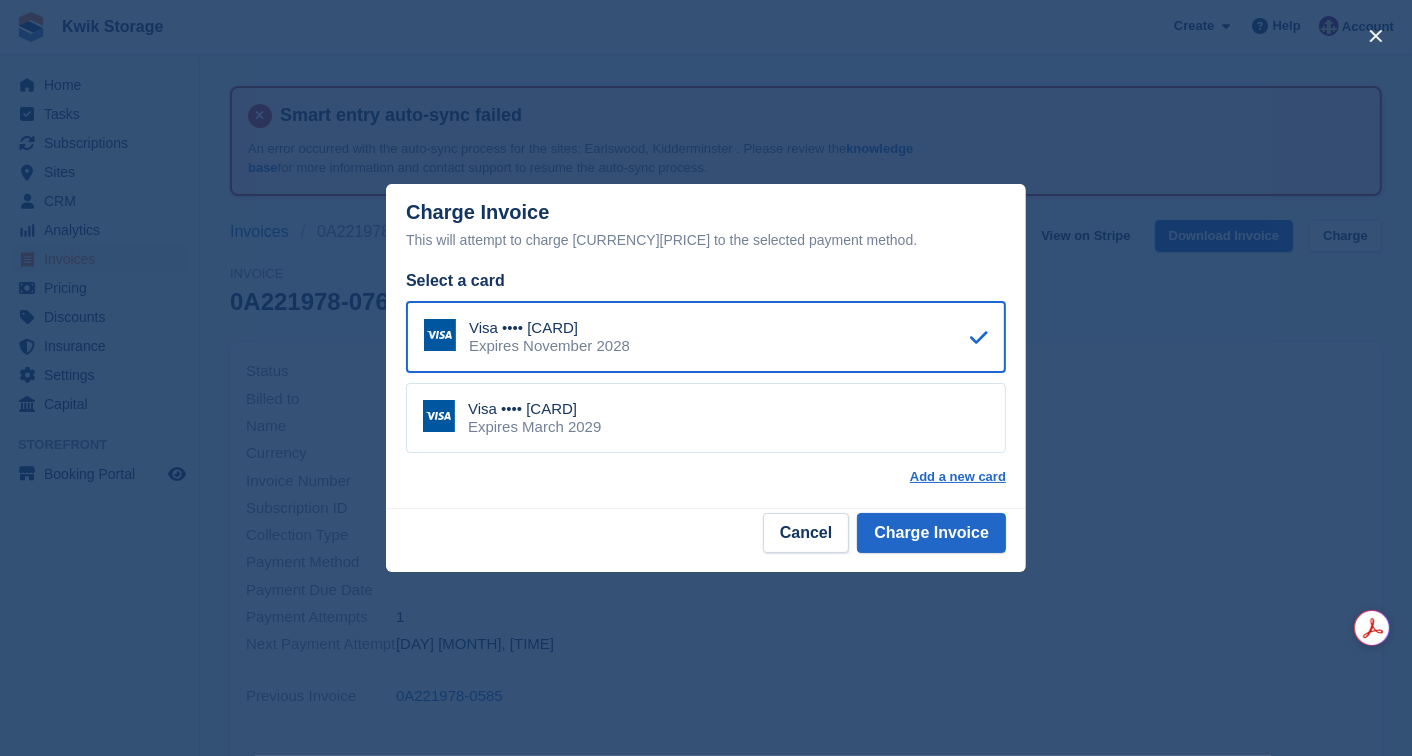 click on "Visa •••• [CARD]
Expires [MONTH] [YEAR]" at bounding box center (706, 337) 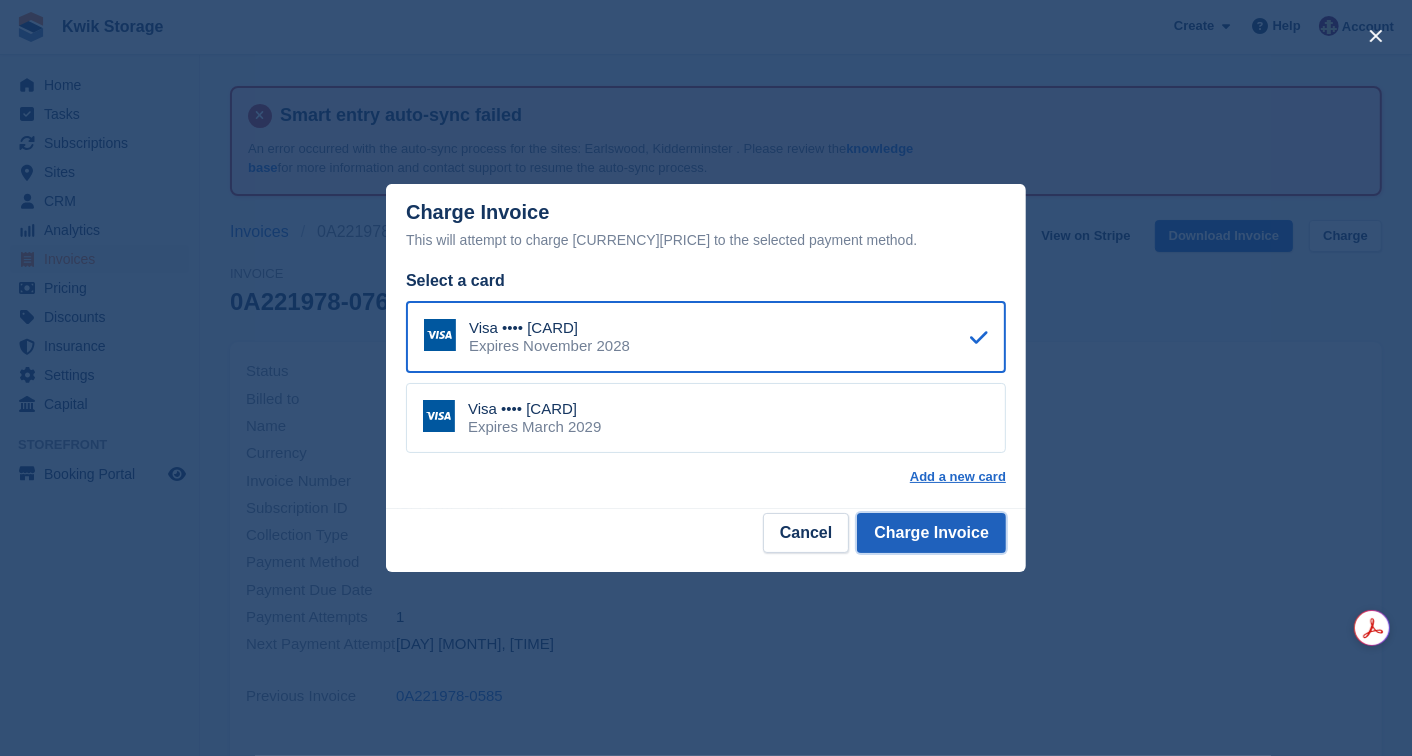 click on "Charge Invoice" at bounding box center [931, 533] 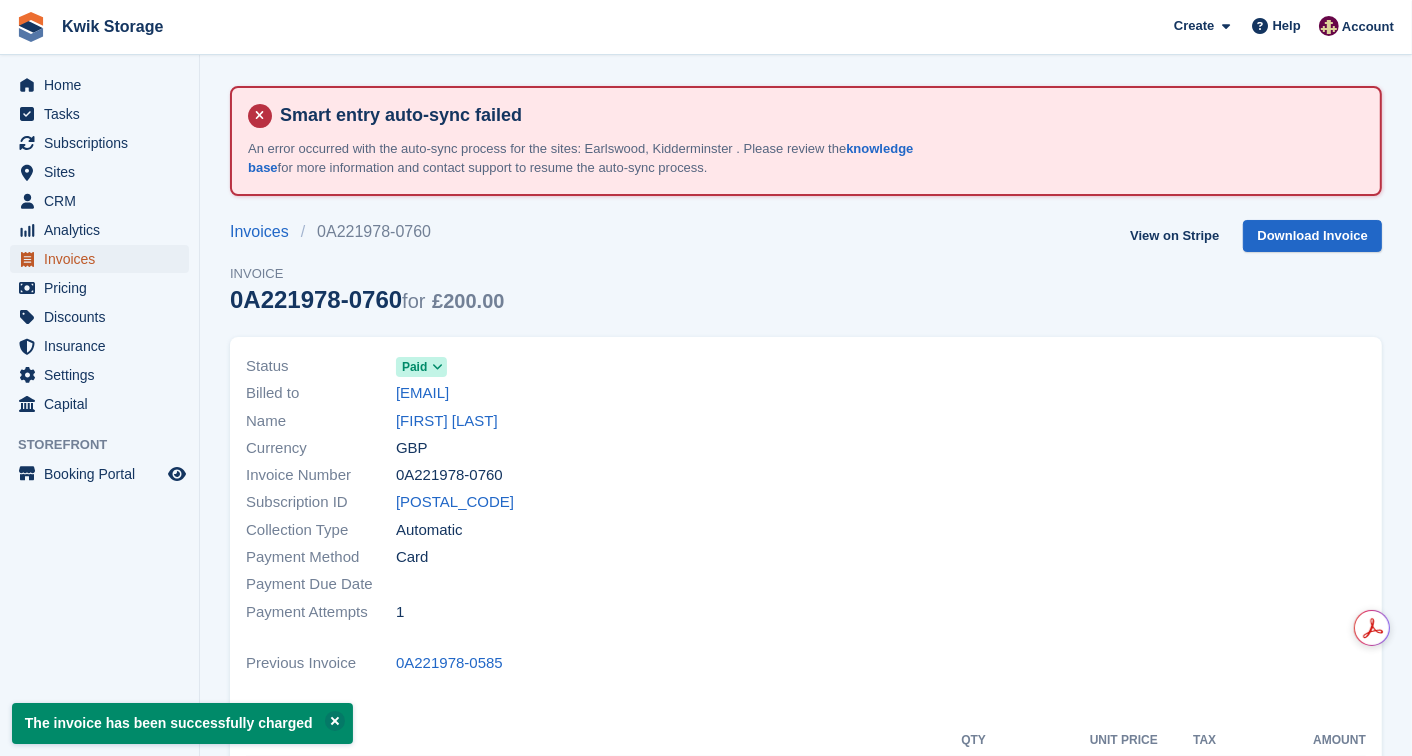 click on "Invoices" at bounding box center [104, 259] 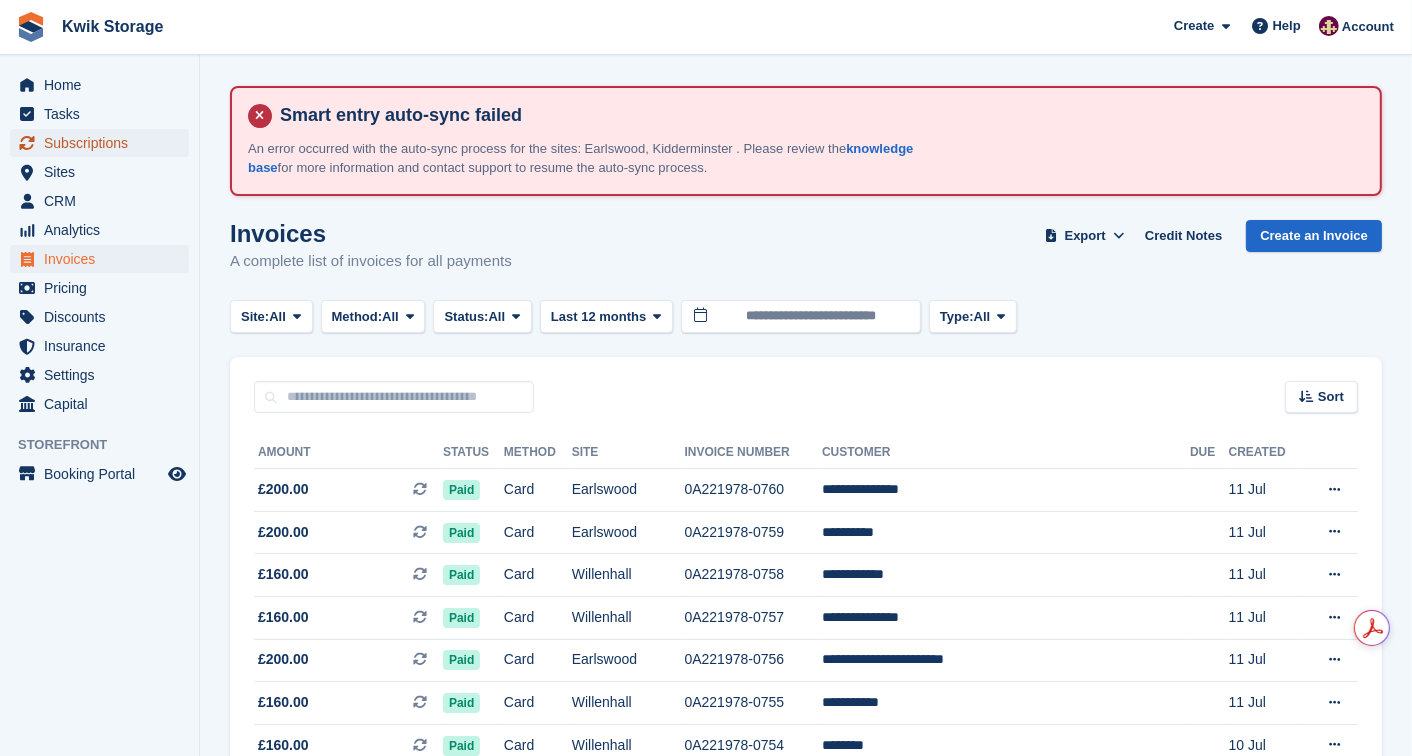 click on "Subscriptions" at bounding box center [104, 143] 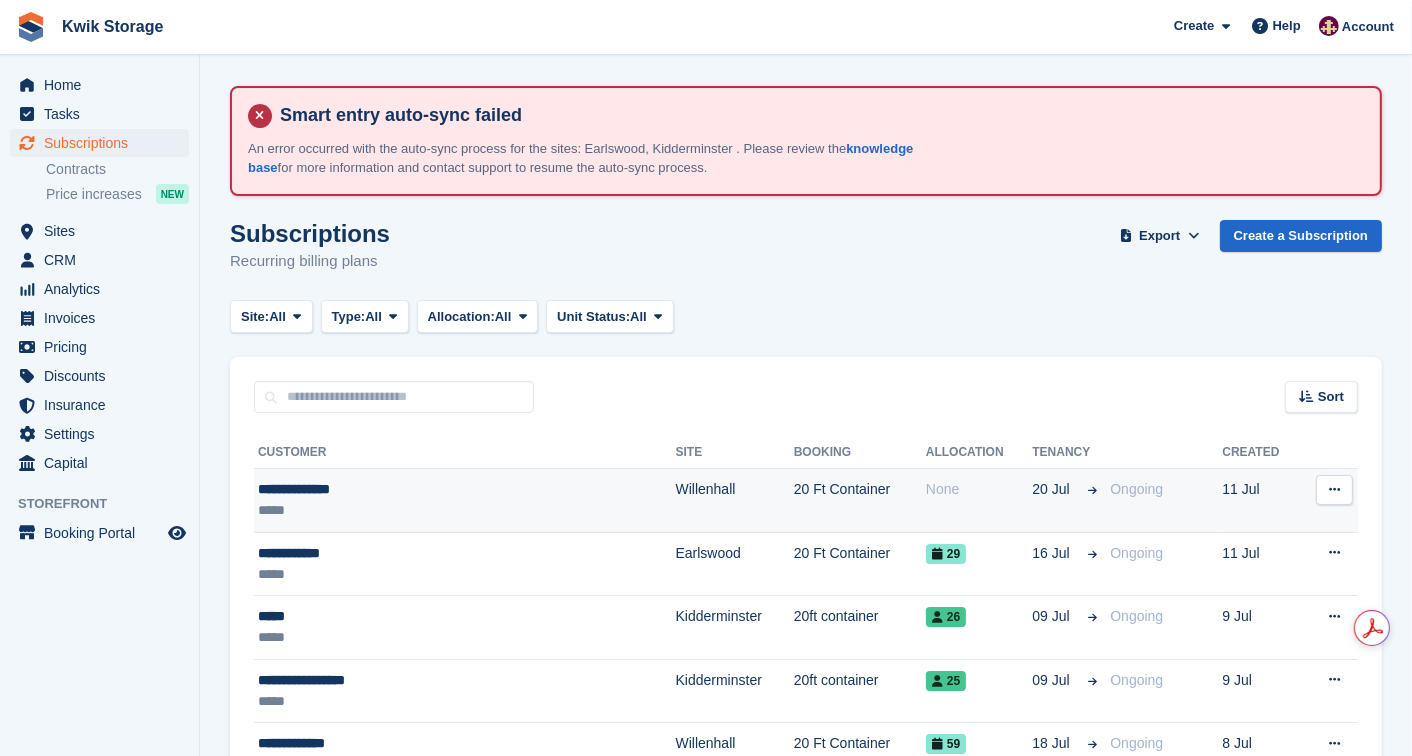 click on "**********" at bounding box center (410, 489) 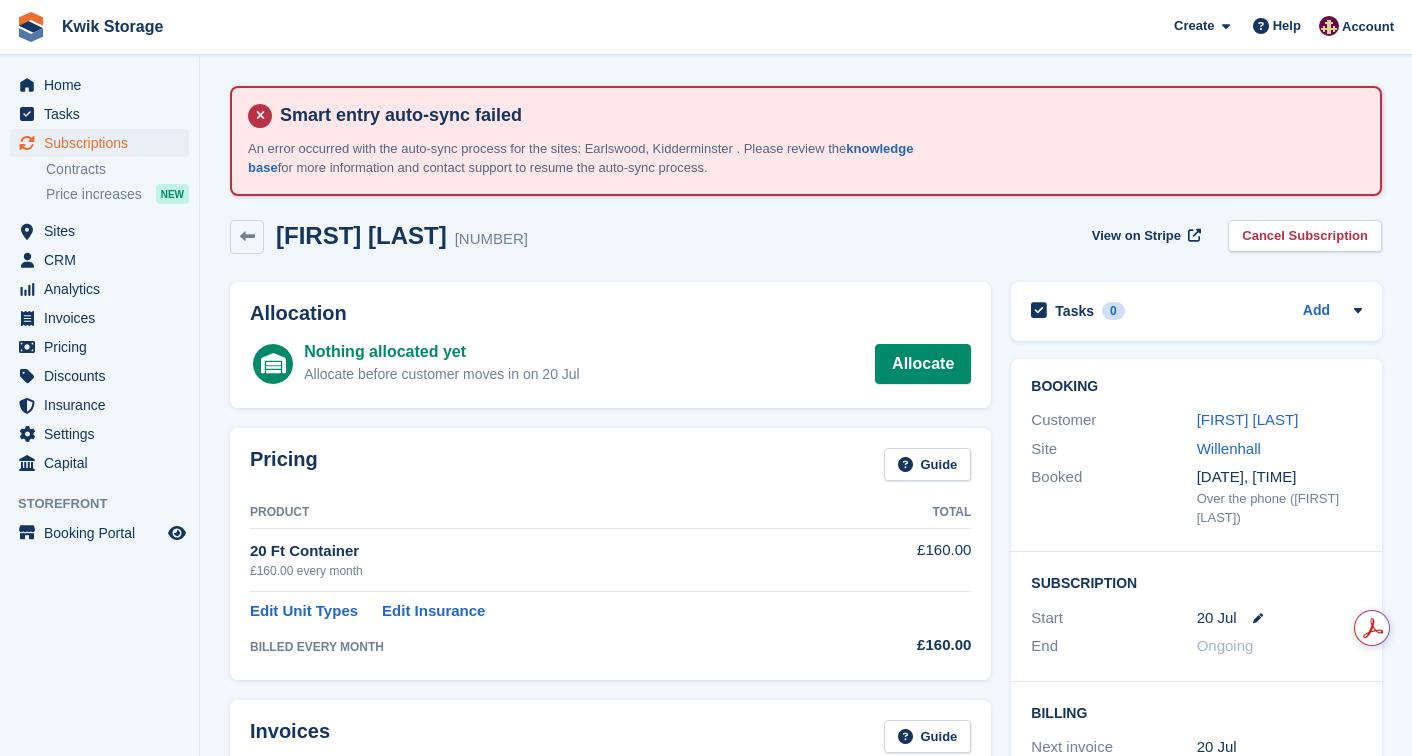 scroll, scrollTop: 0, scrollLeft: 0, axis: both 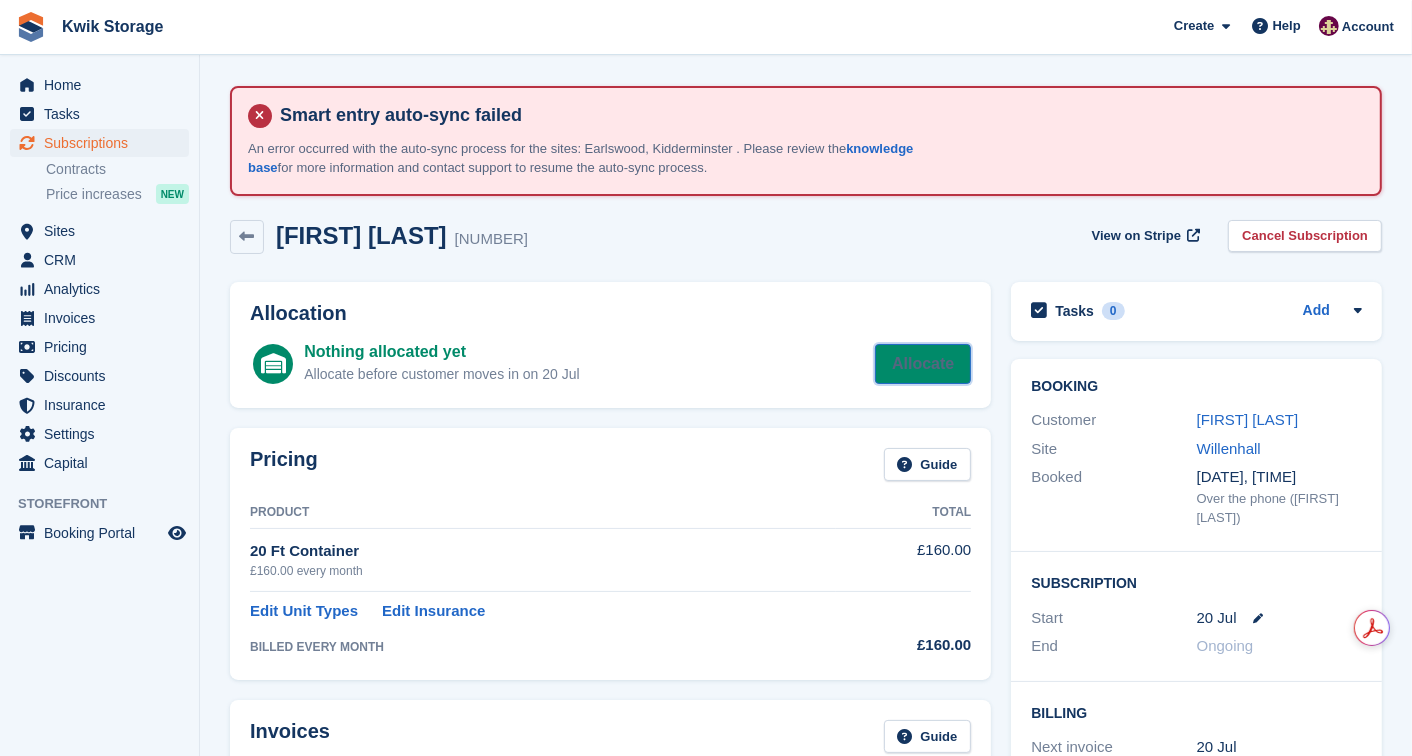 click on "Allocate" at bounding box center [923, 364] 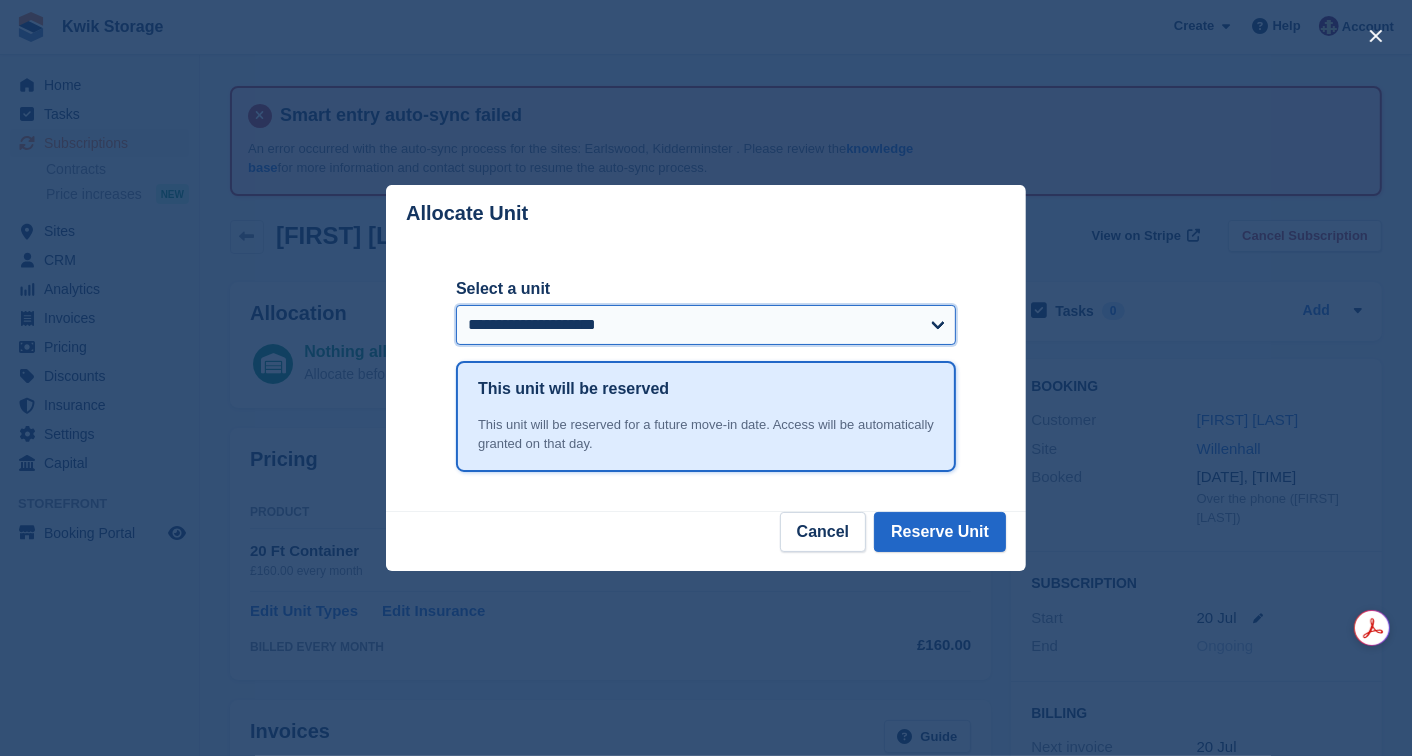 click on "**********" at bounding box center [706, 325] 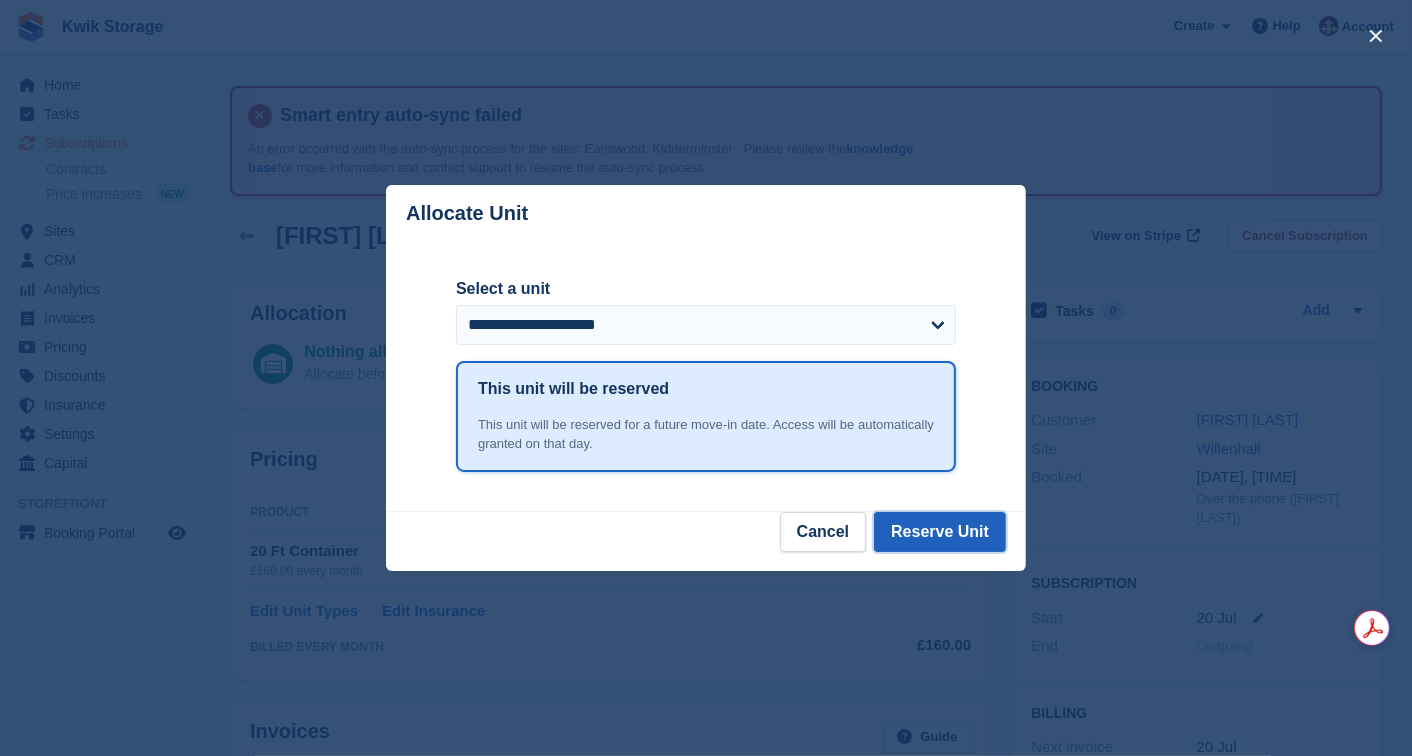 click on "Reserve Unit" at bounding box center [940, 532] 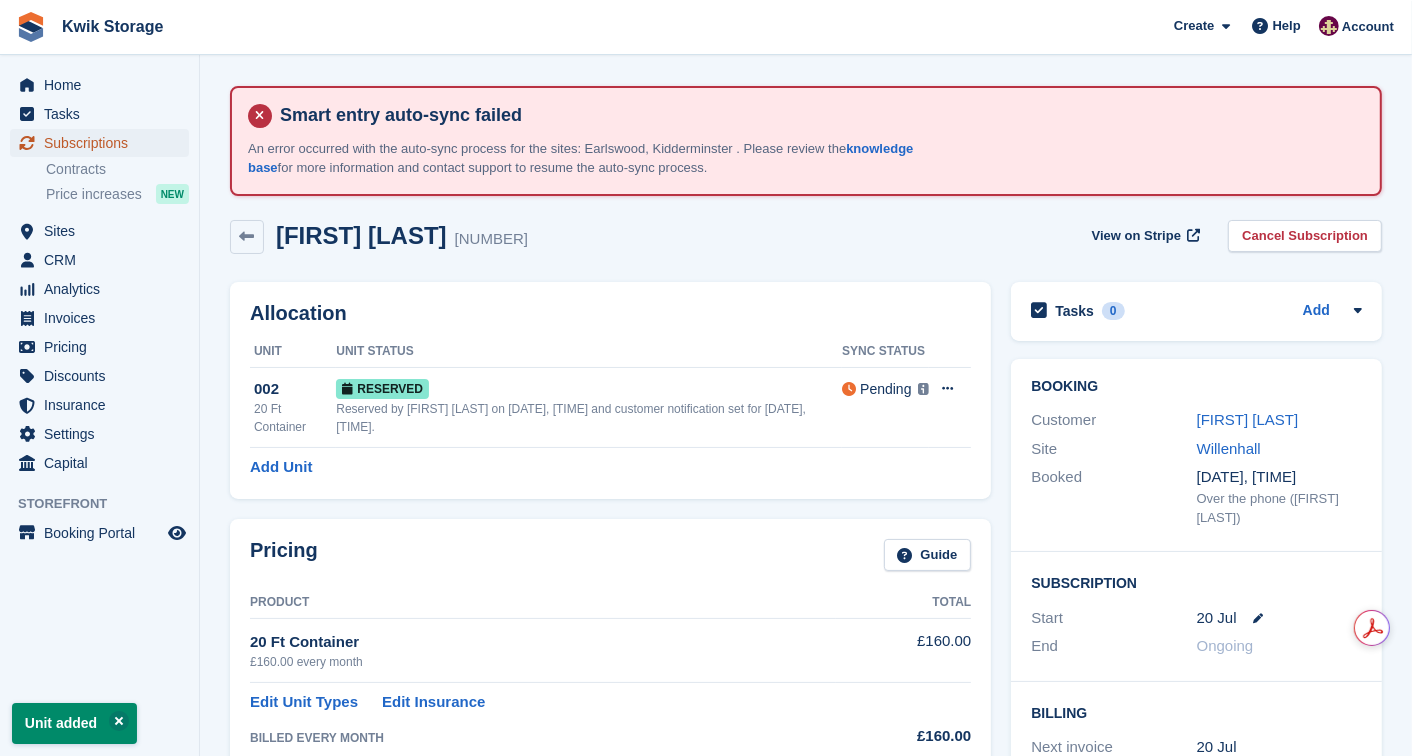 click on "Subscriptions" at bounding box center [104, 143] 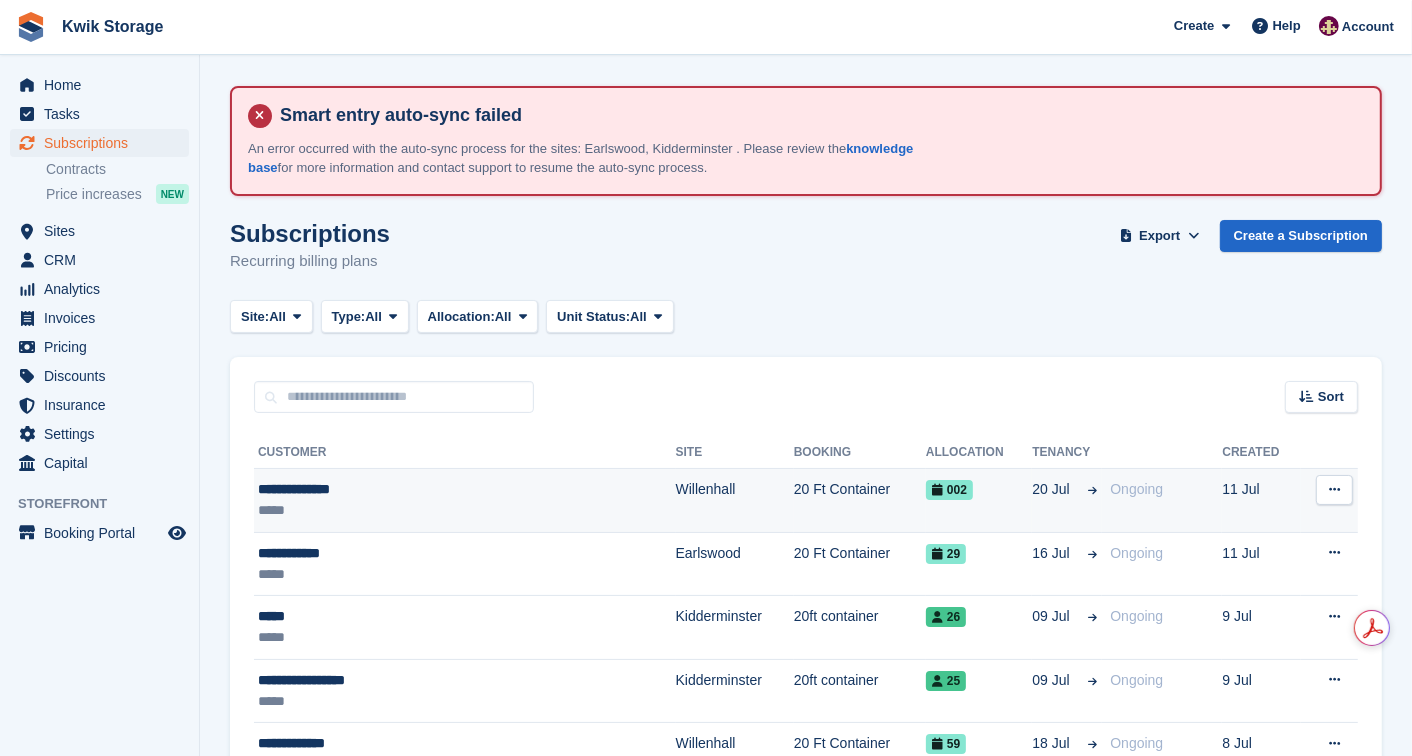 click on "**********" at bounding box center (410, 489) 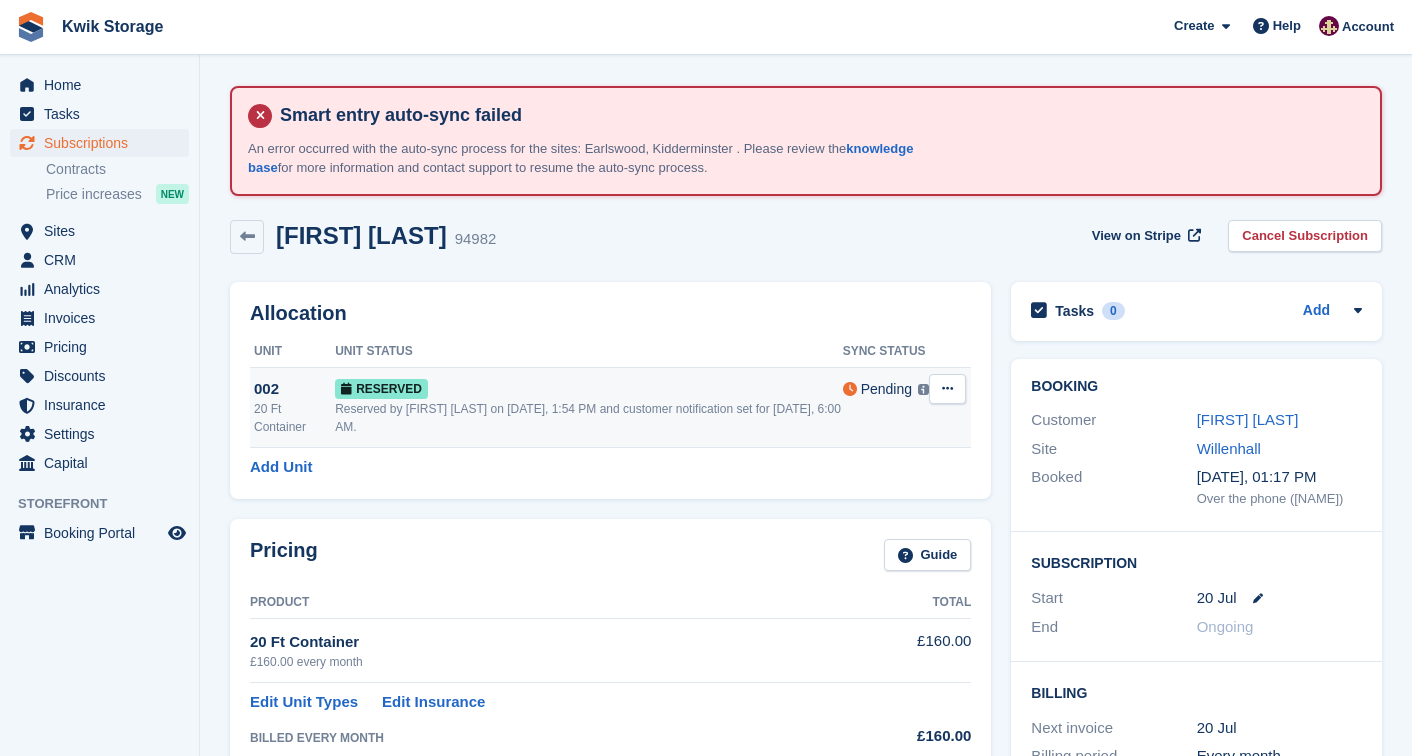 scroll, scrollTop: 0, scrollLeft: 0, axis: both 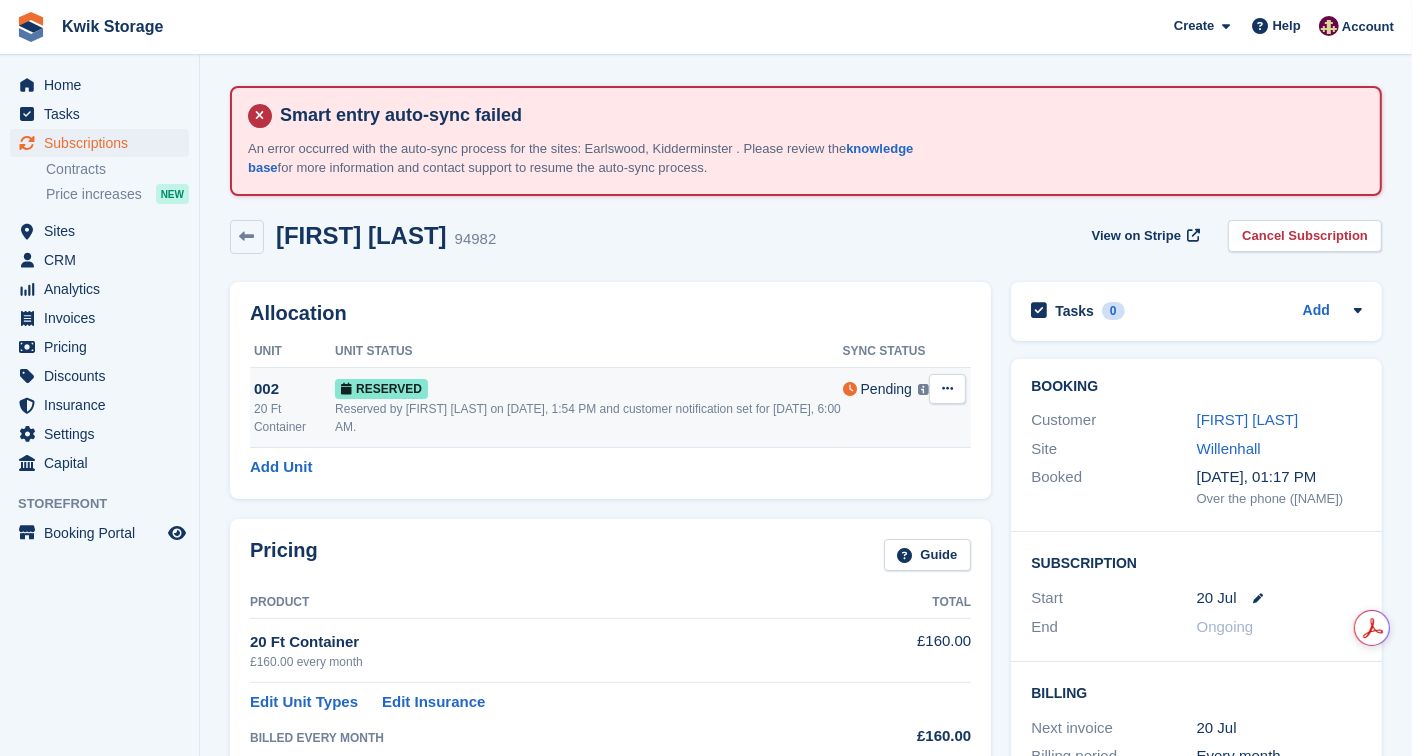 click at bounding box center [947, 388] 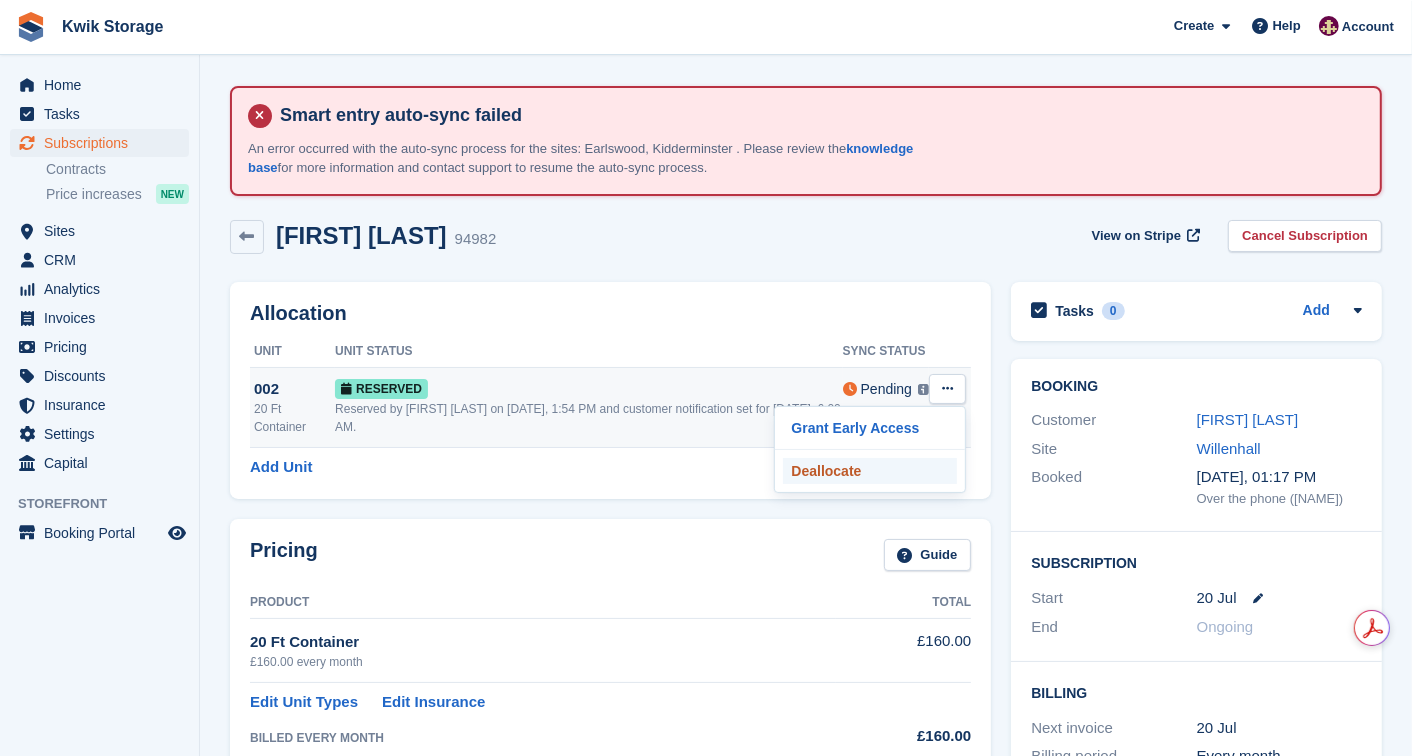 click on "Deallocate" at bounding box center (870, 471) 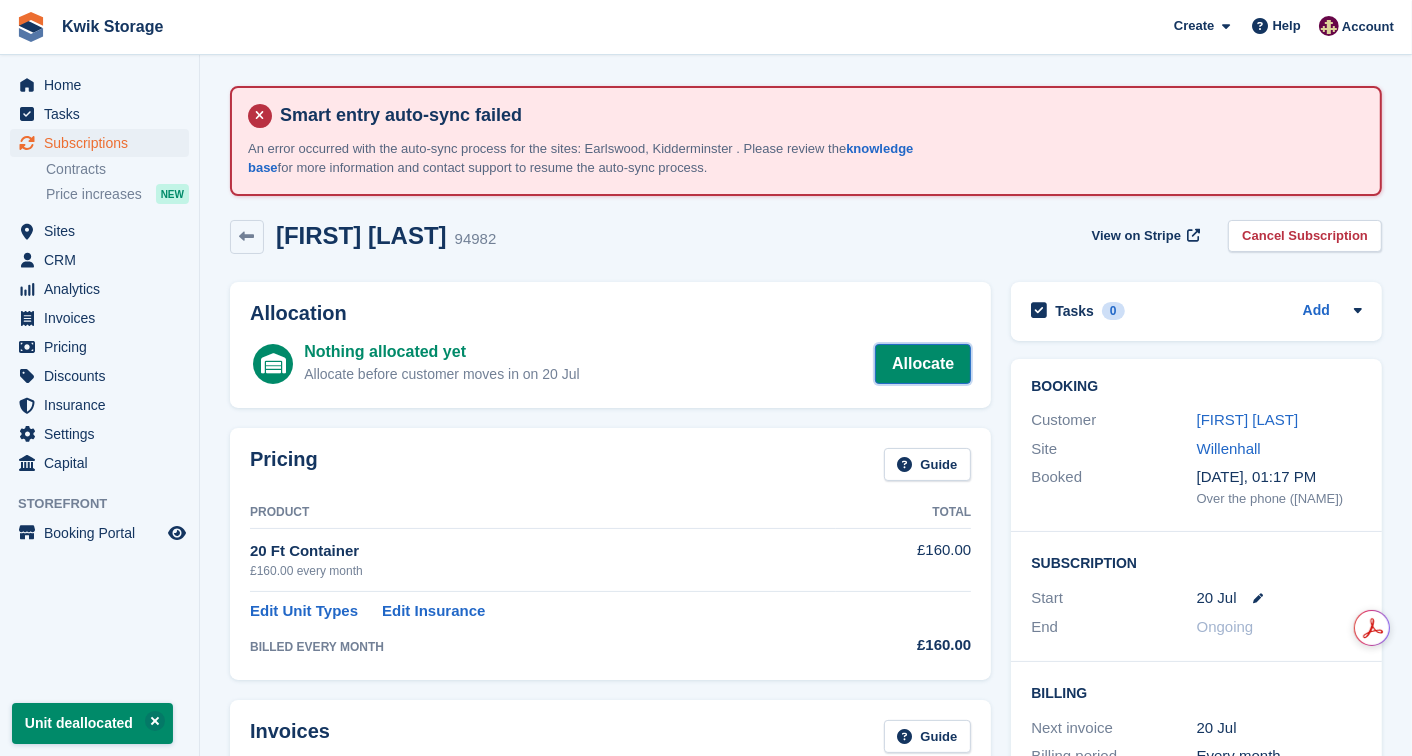 click on "Allocate" at bounding box center [923, 364] 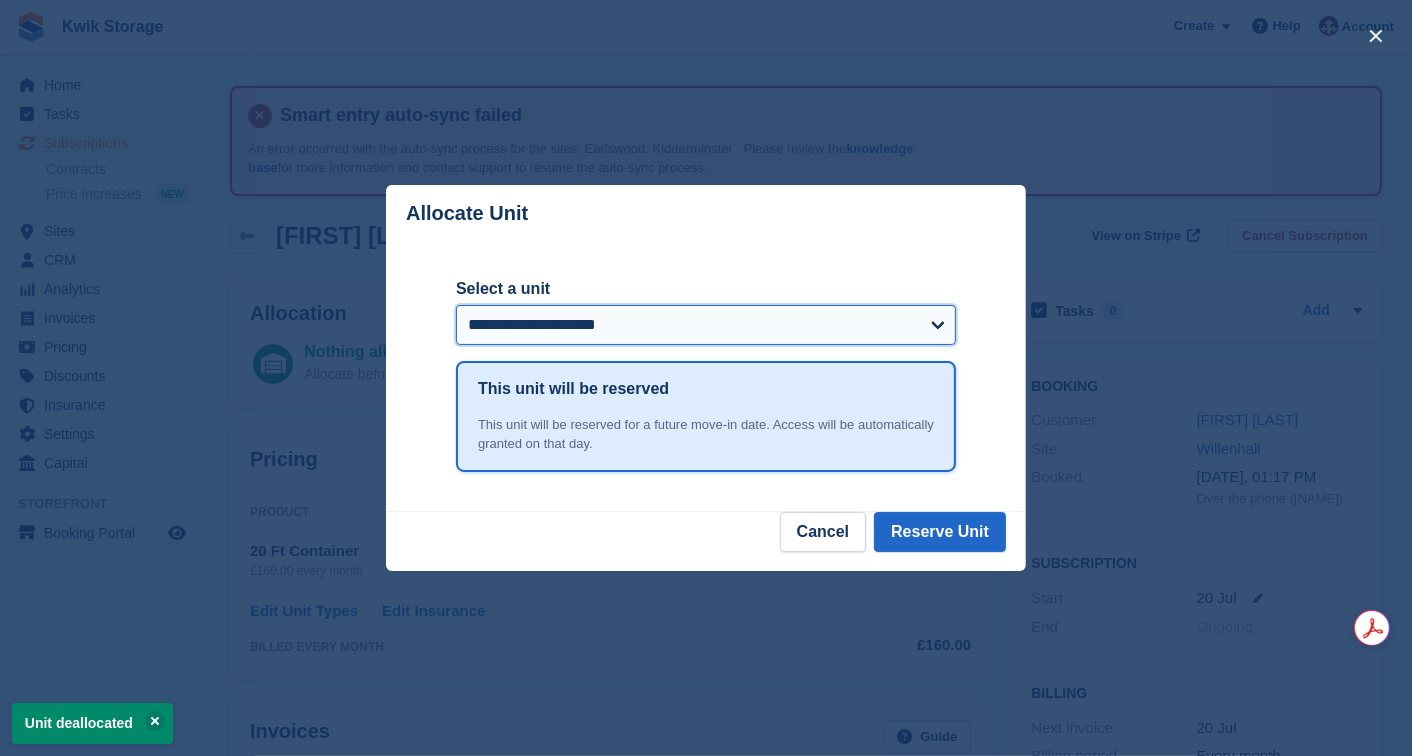 click on "**********" at bounding box center (706, 325) 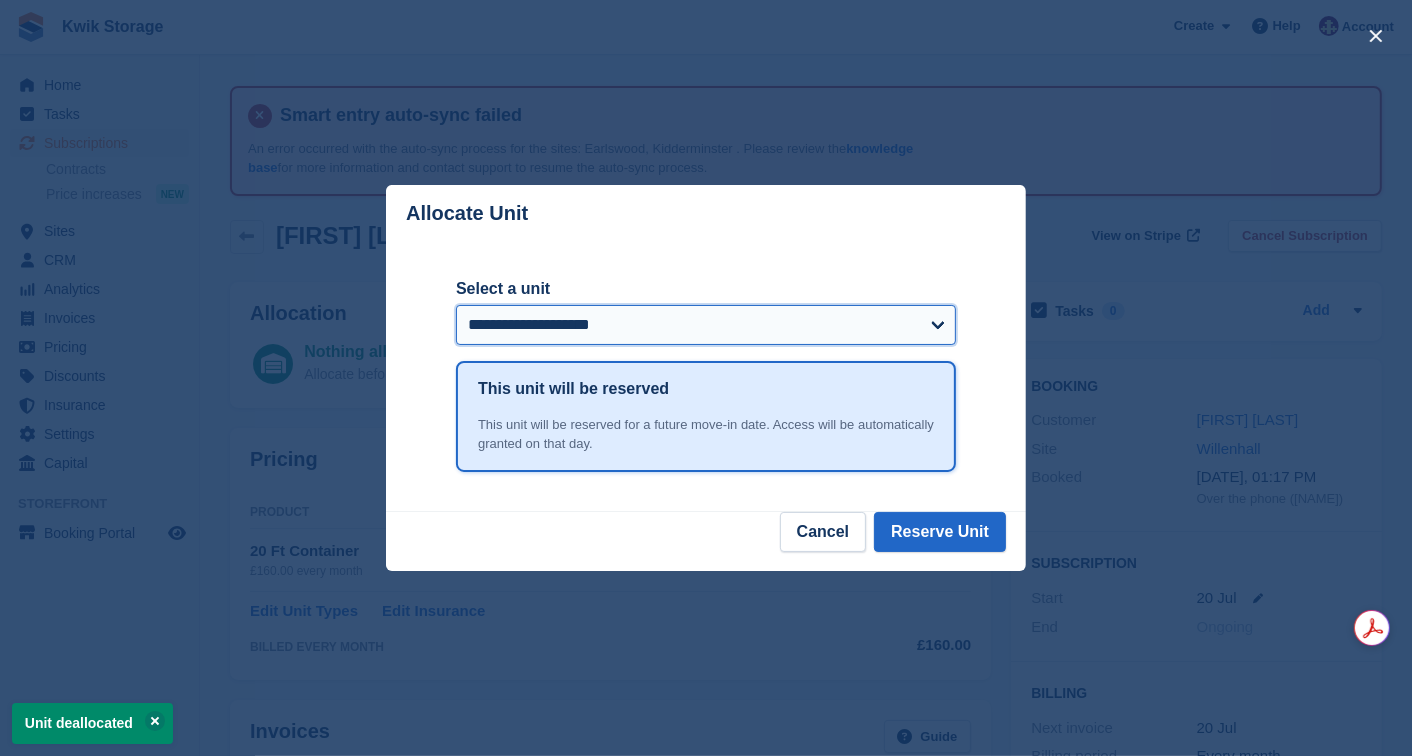 click on "**********" at bounding box center (706, 325) 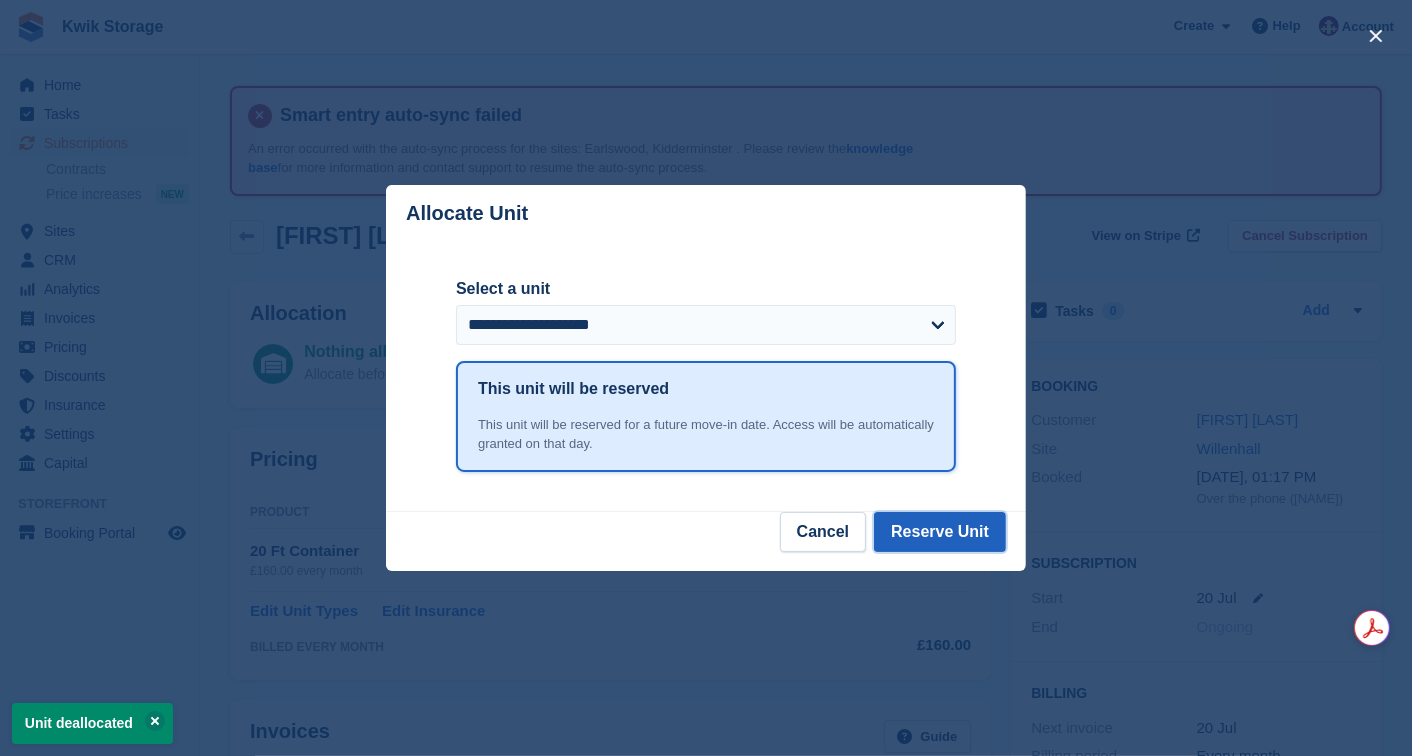 click on "Reserve Unit" at bounding box center [940, 532] 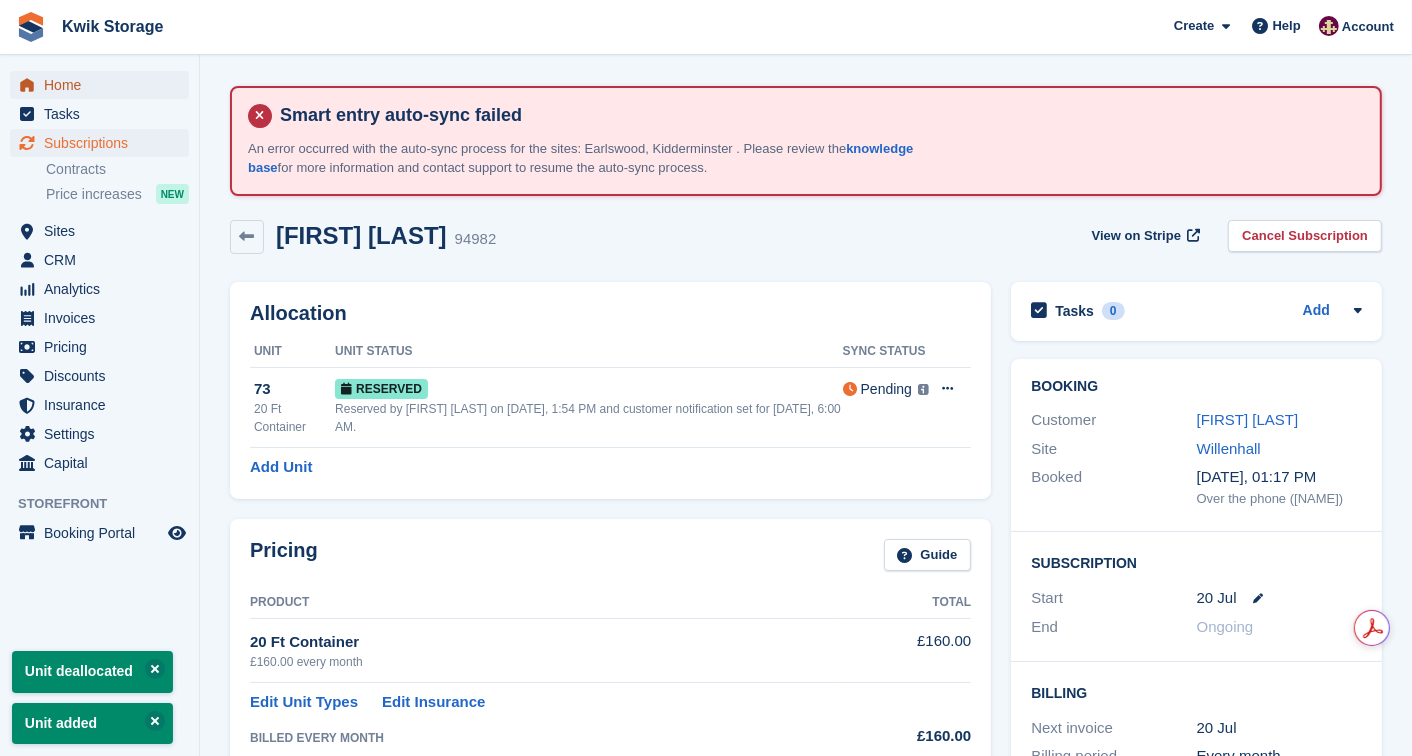 click on "Home" at bounding box center [104, 85] 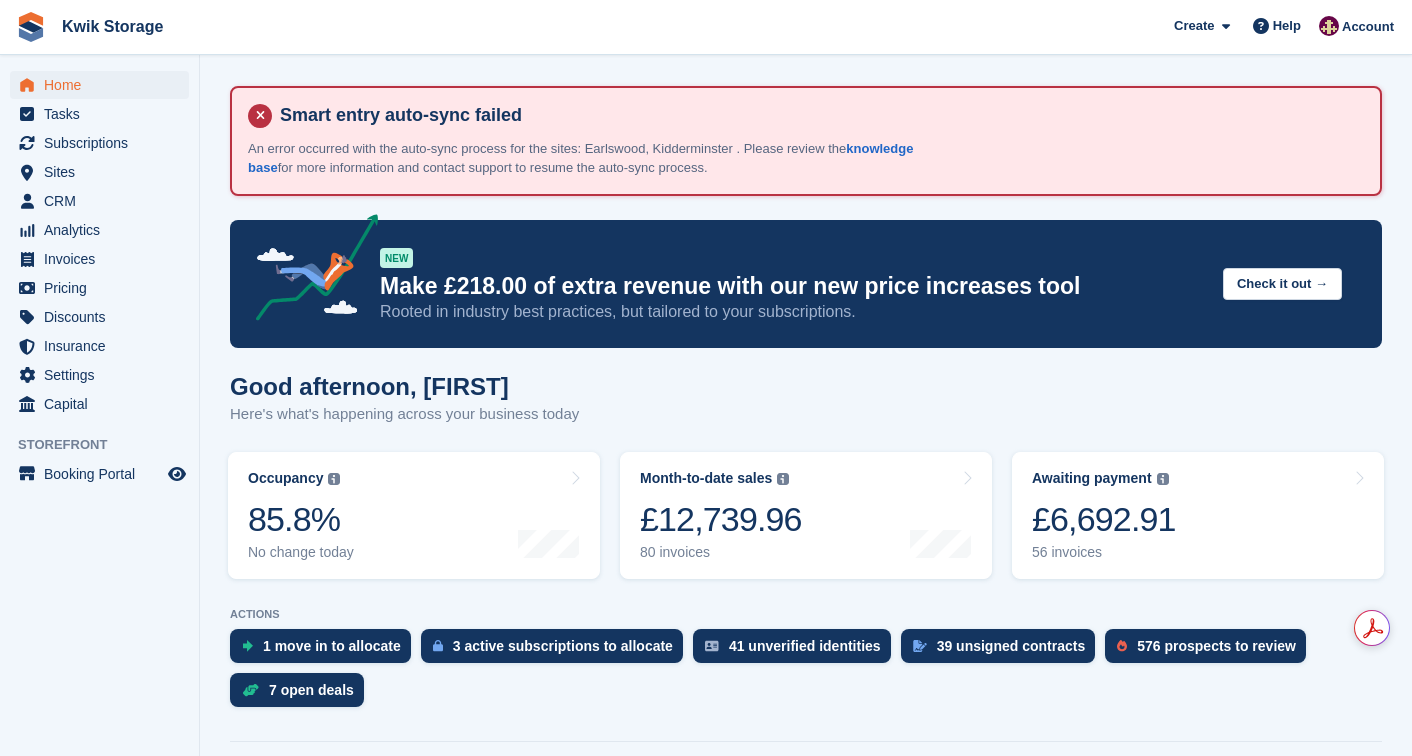 scroll, scrollTop: 0, scrollLeft: 0, axis: both 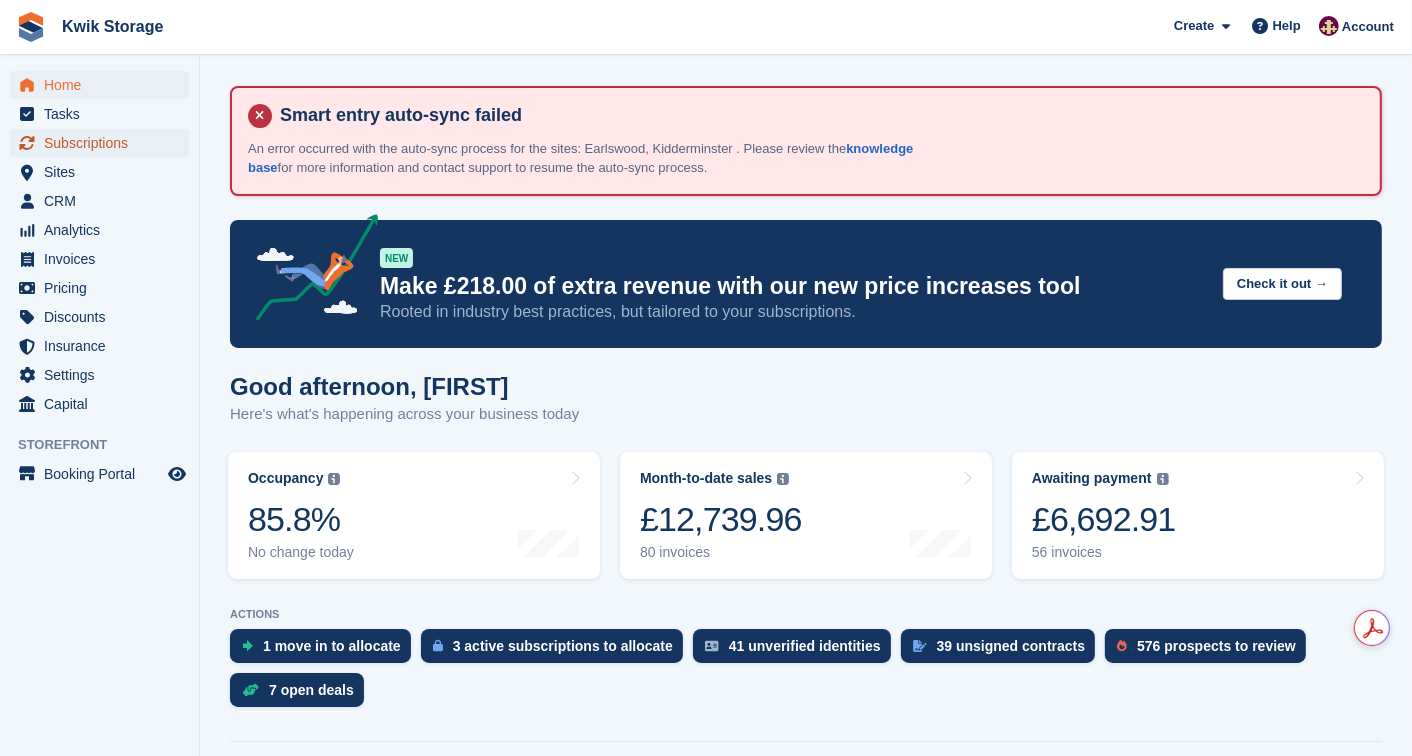 click on "Subscriptions" at bounding box center [104, 143] 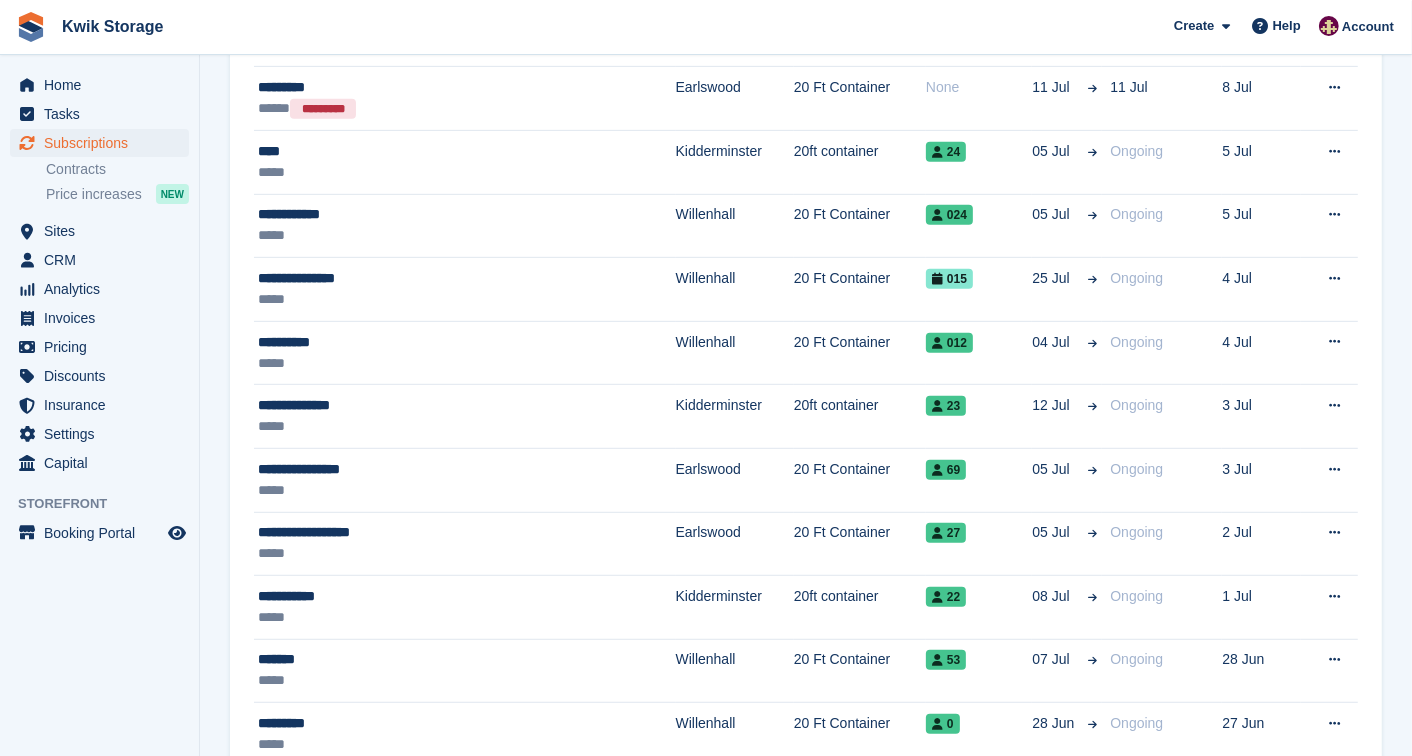scroll, scrollTop: 888, scrollLeft: 0, axis: vertical 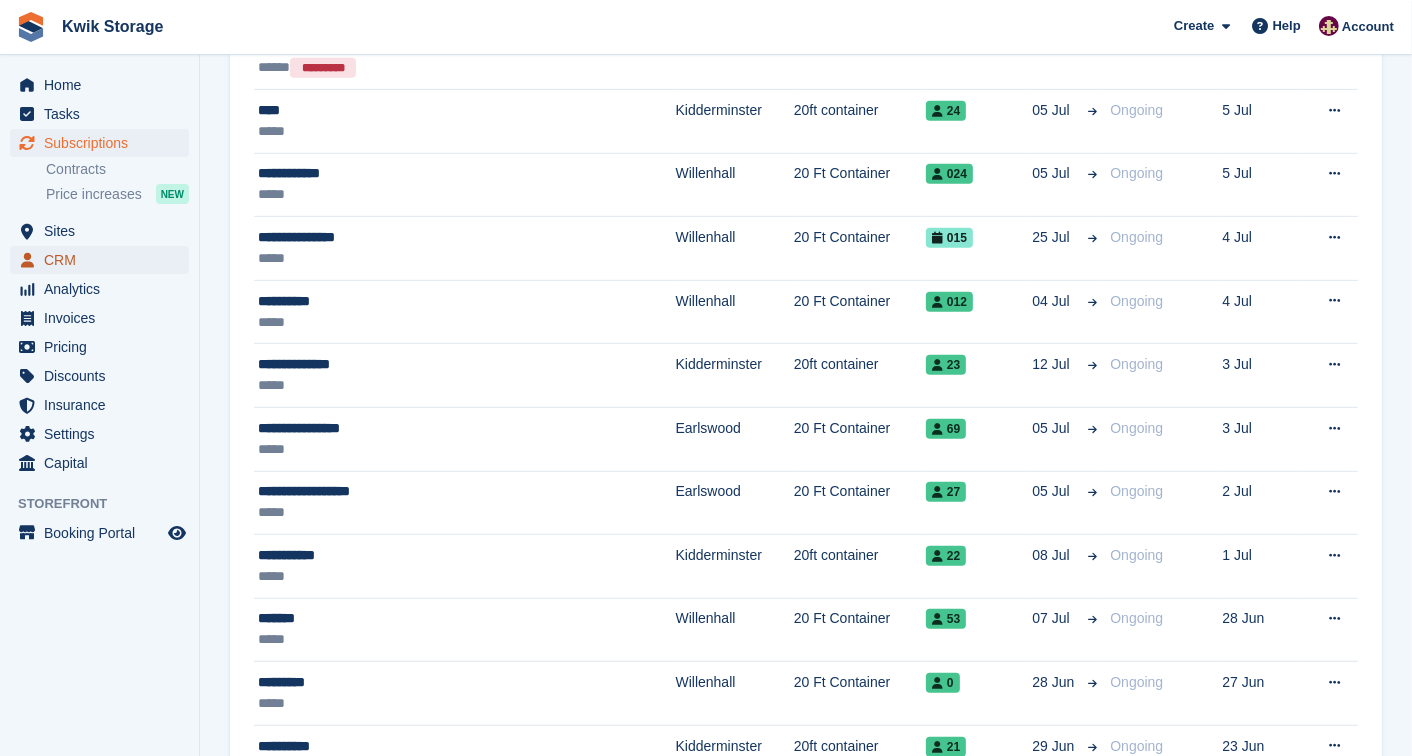 click on "CRM" at bounding box center [104, 260] 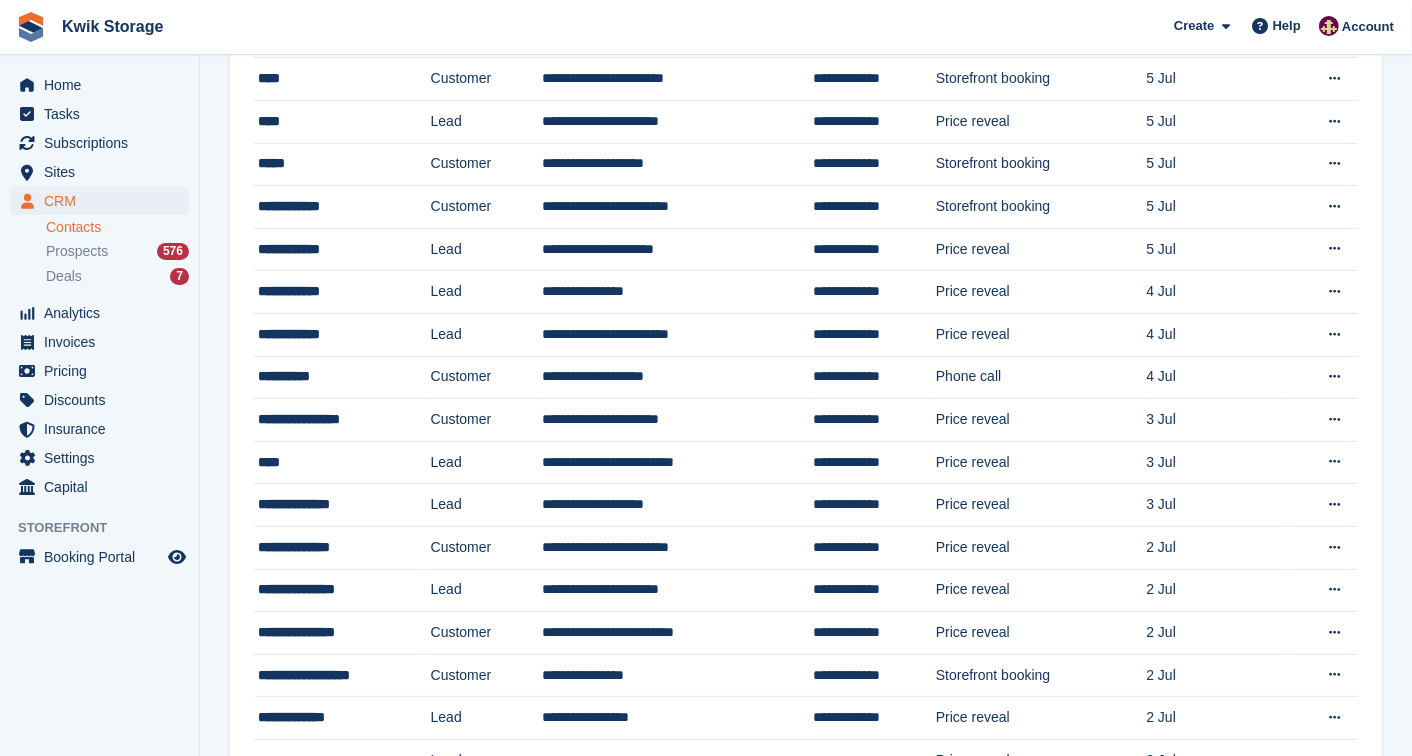 scroll, scrollTop: 0, scrollLeft: 0, axis: both 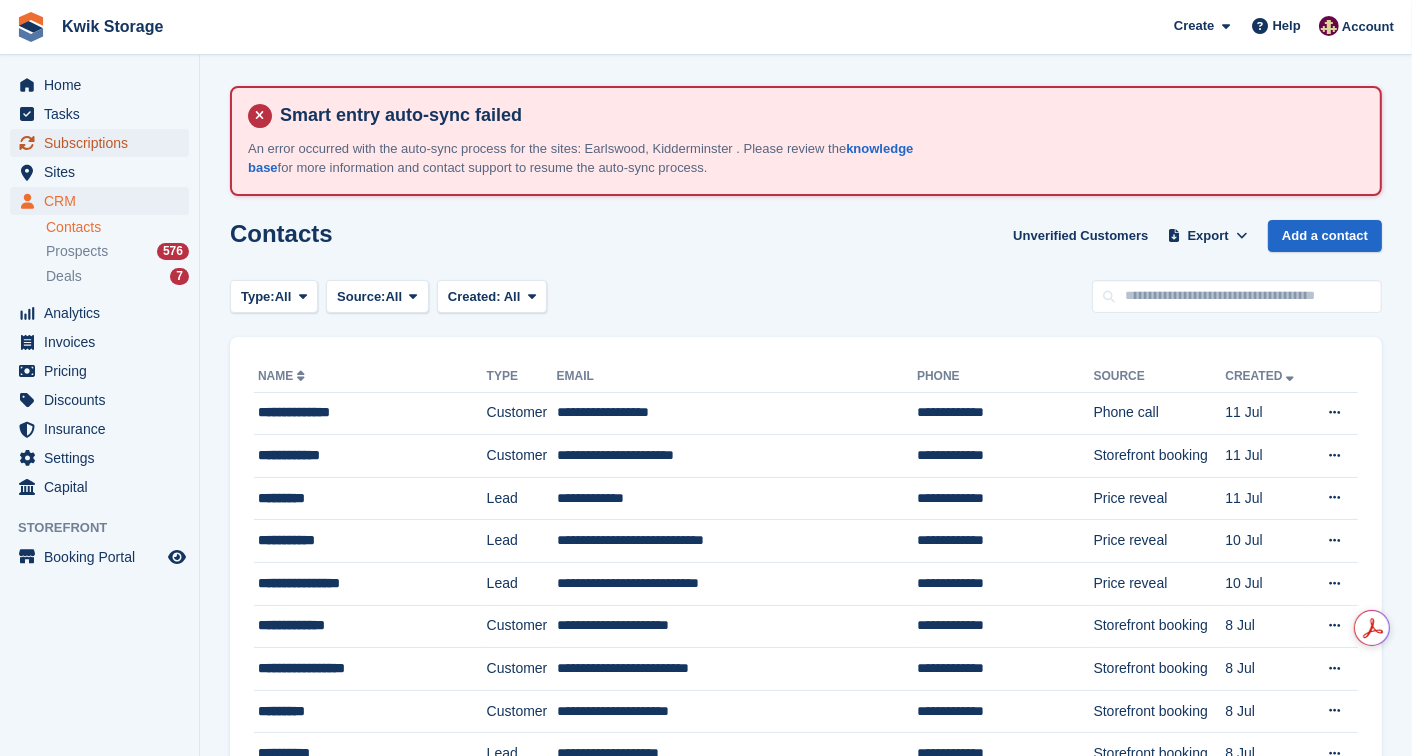 click on "Subscriptions" at bounding box center (104, 143) 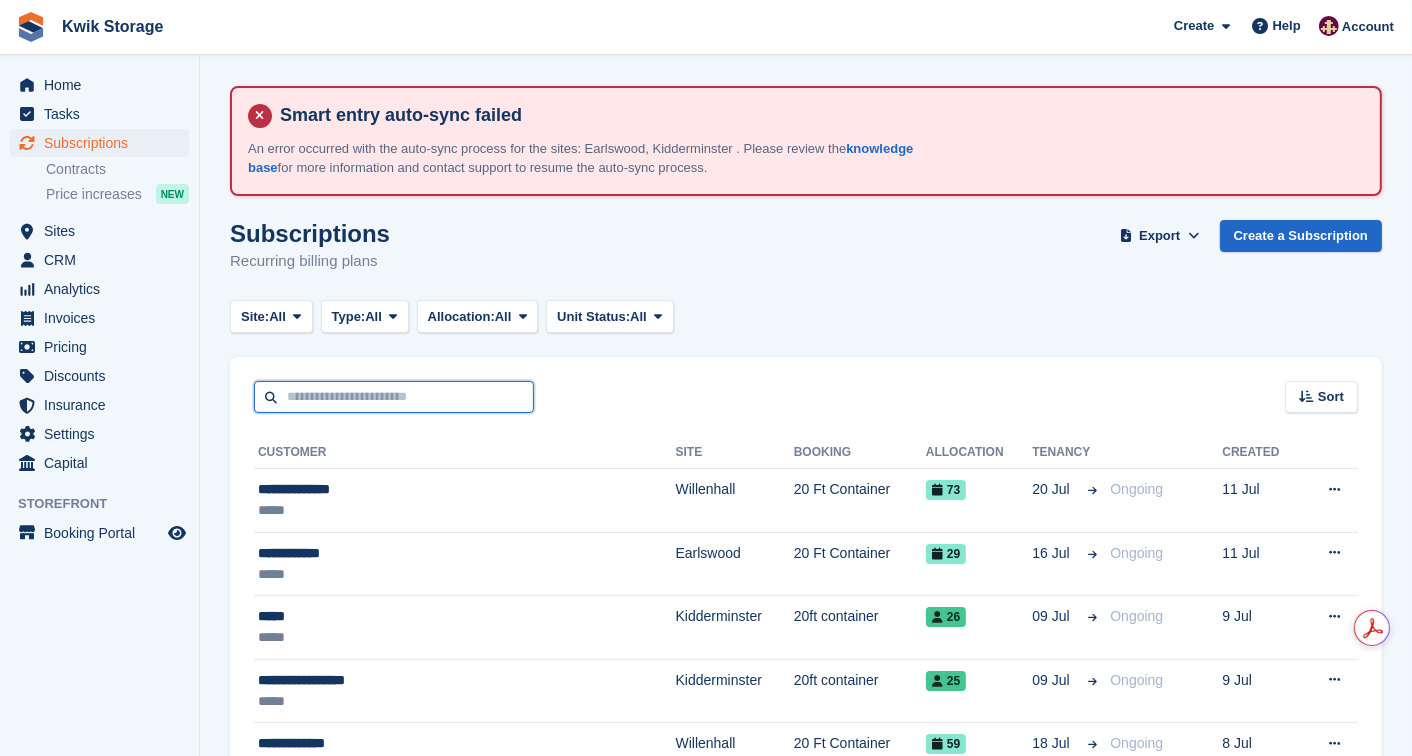 click at bounding box center (394, 397) 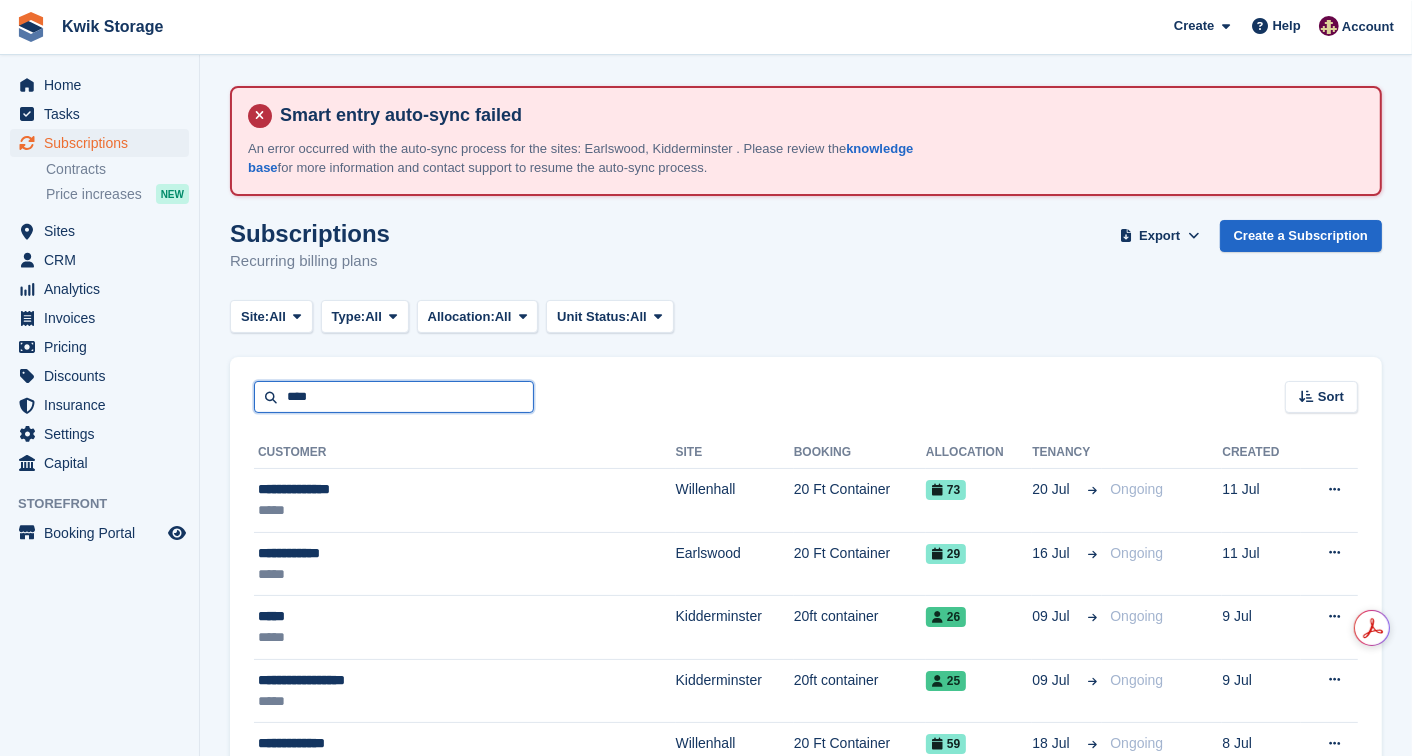 type on "****" 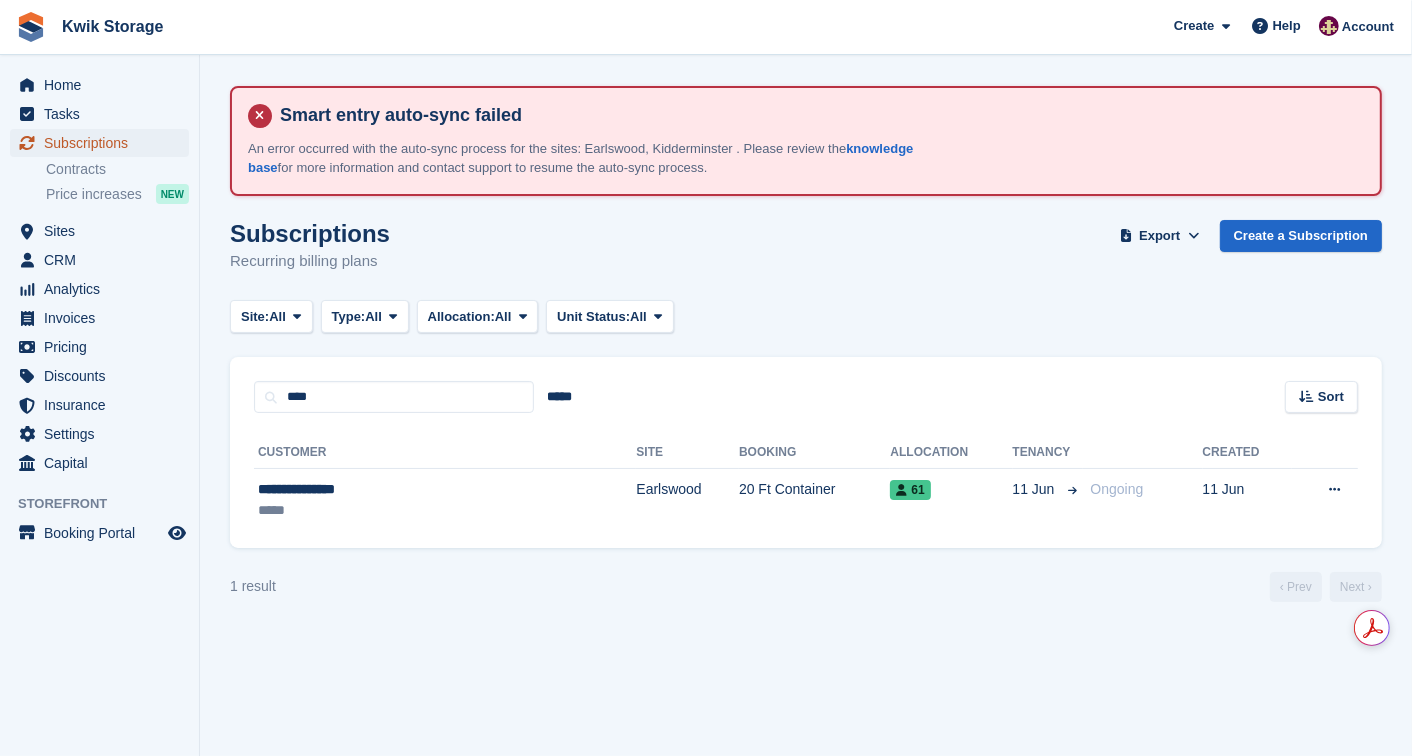 click on "Subscriptions" at bounding box center (104, 143) 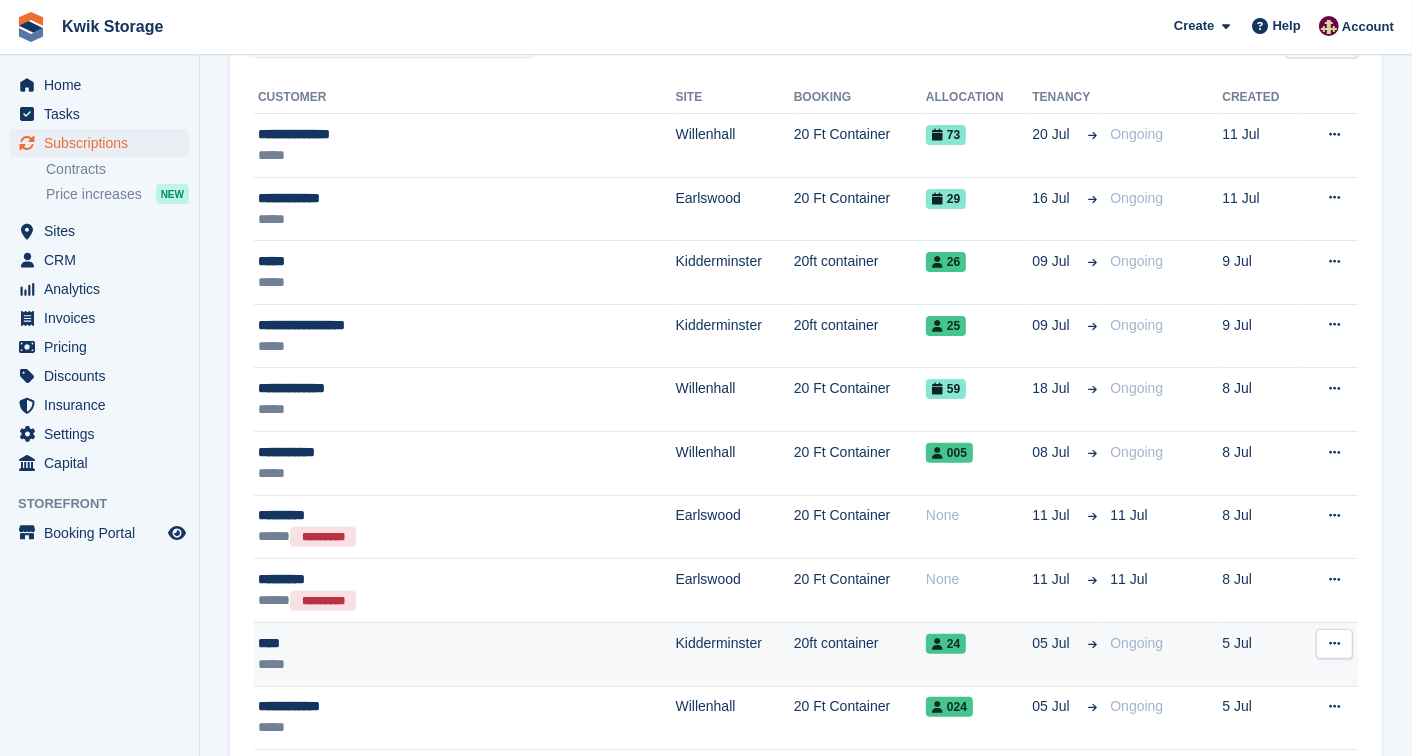 scroll, scrollTop: 311, scrollLeft: 0, axis: vertical 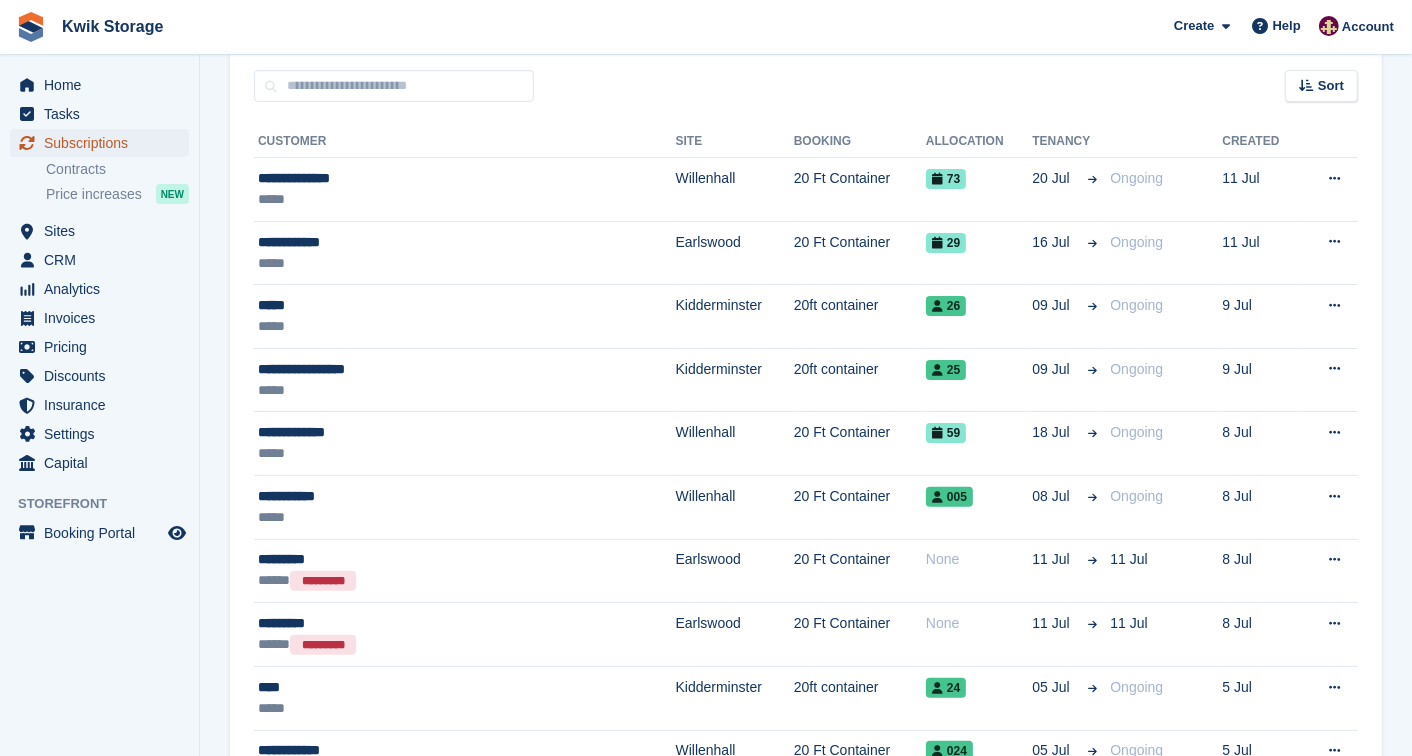 click on "Subscriptions" at bounding box center [104, 143] 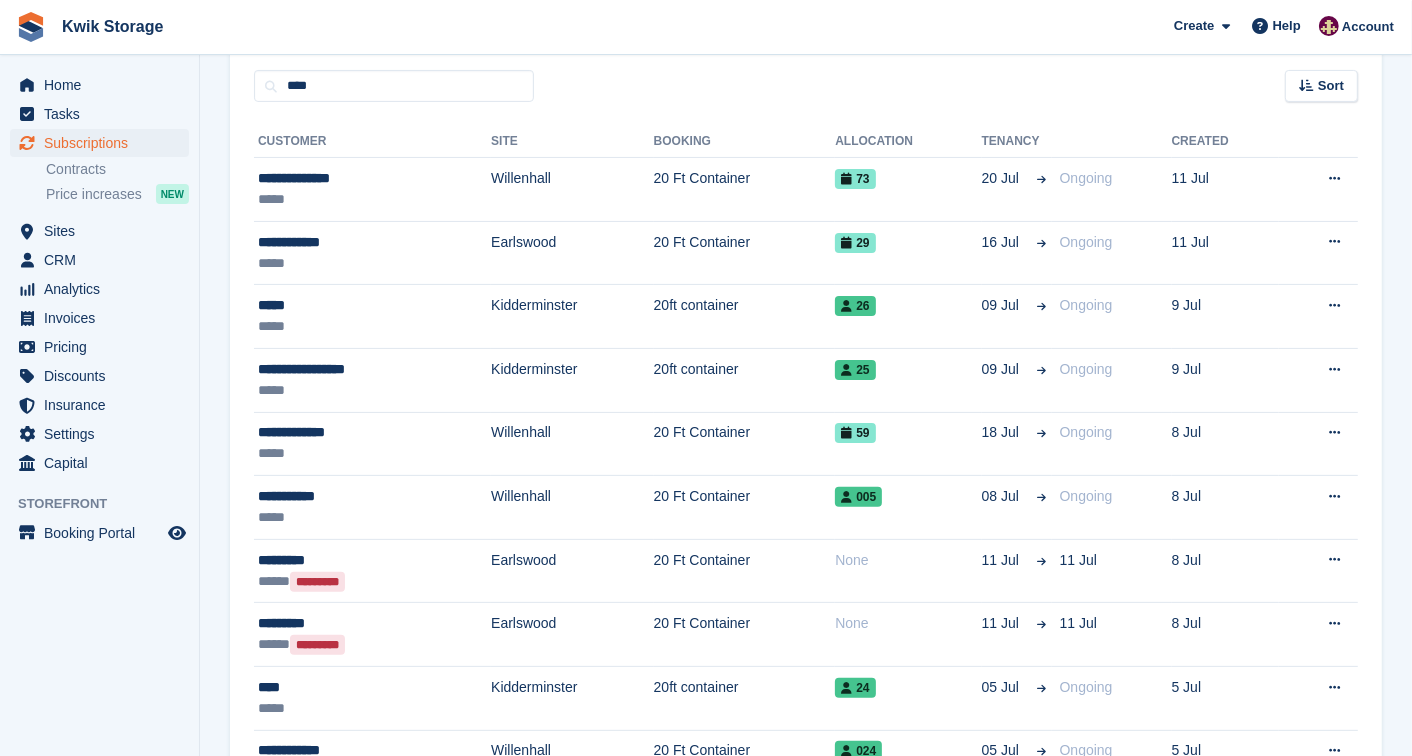scroll, scrollTop: 0, scrollLeft: 0, axis: both 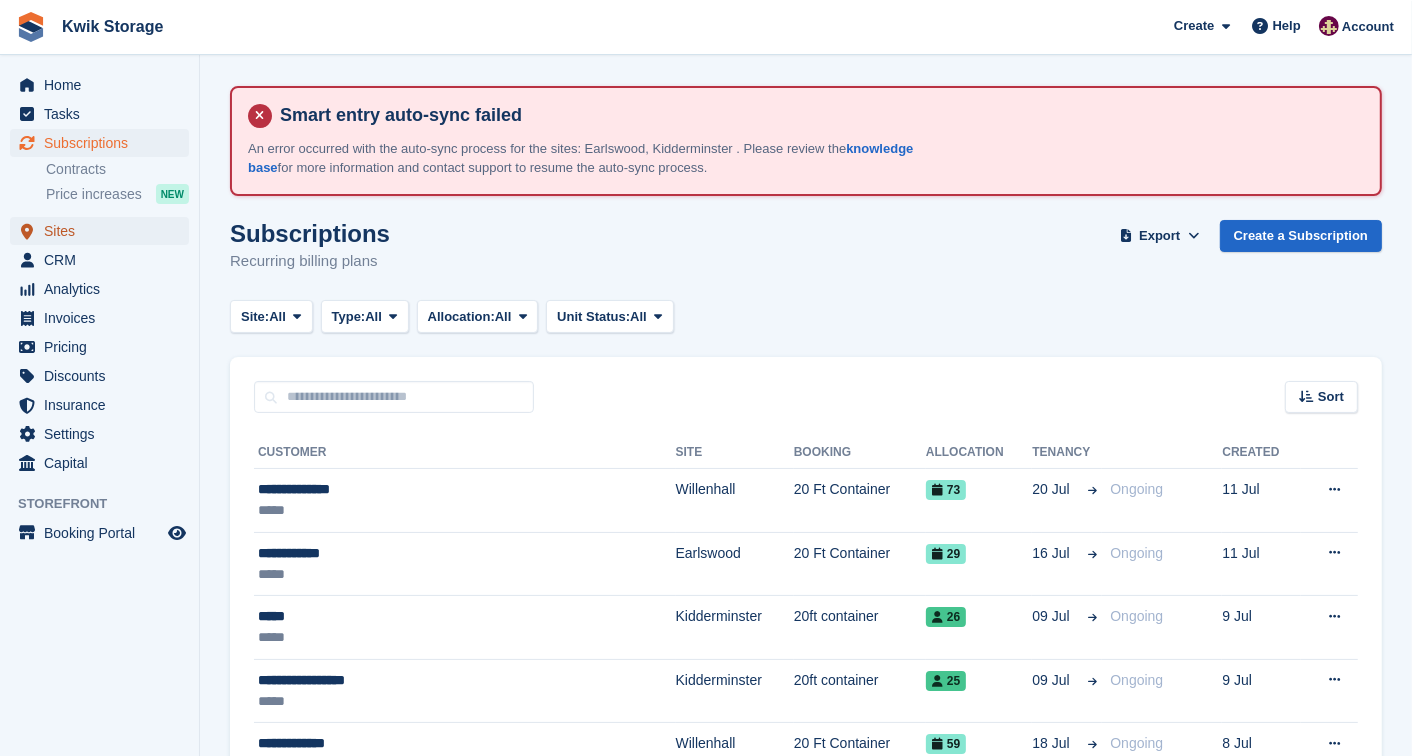 click on "Sites" at bounding box center (104, 231) 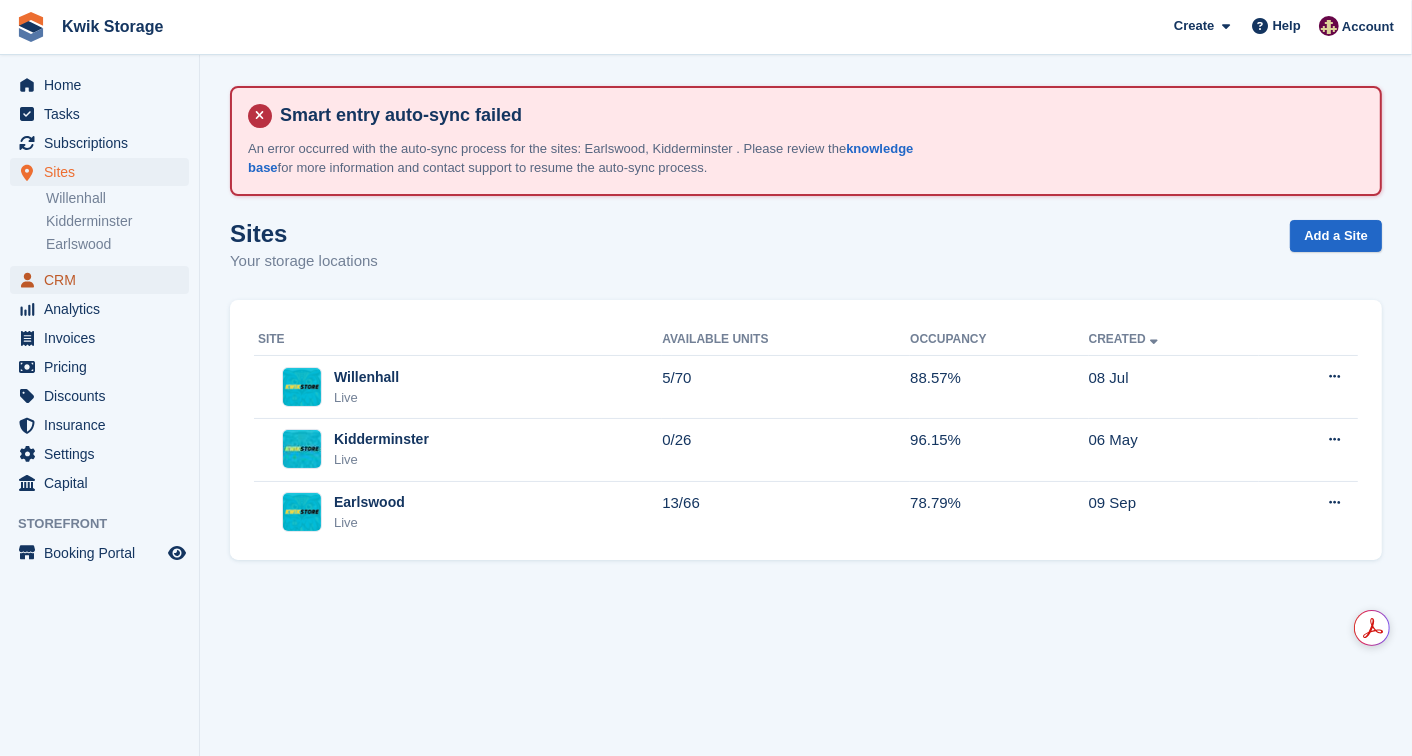 click on "CRM" at bounding box center (104, 280) 